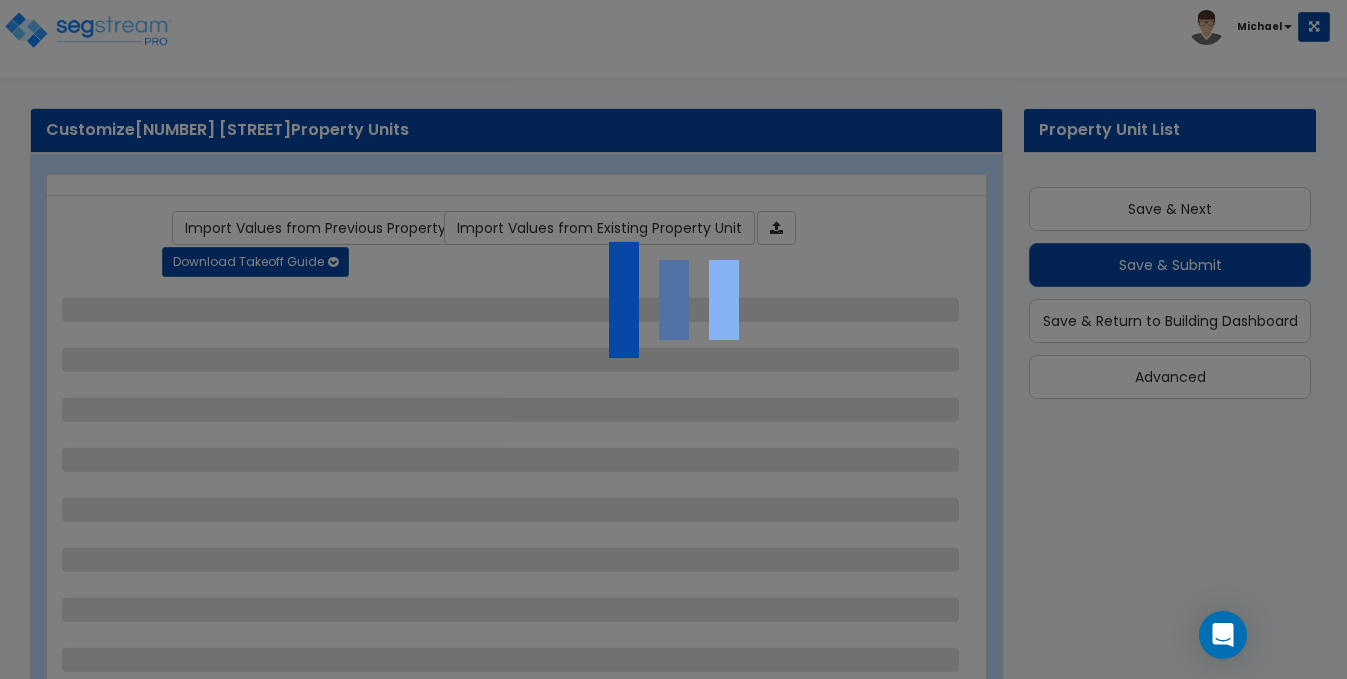 scroll, scrollTop: 0, scrollLeft: 0, axis: both 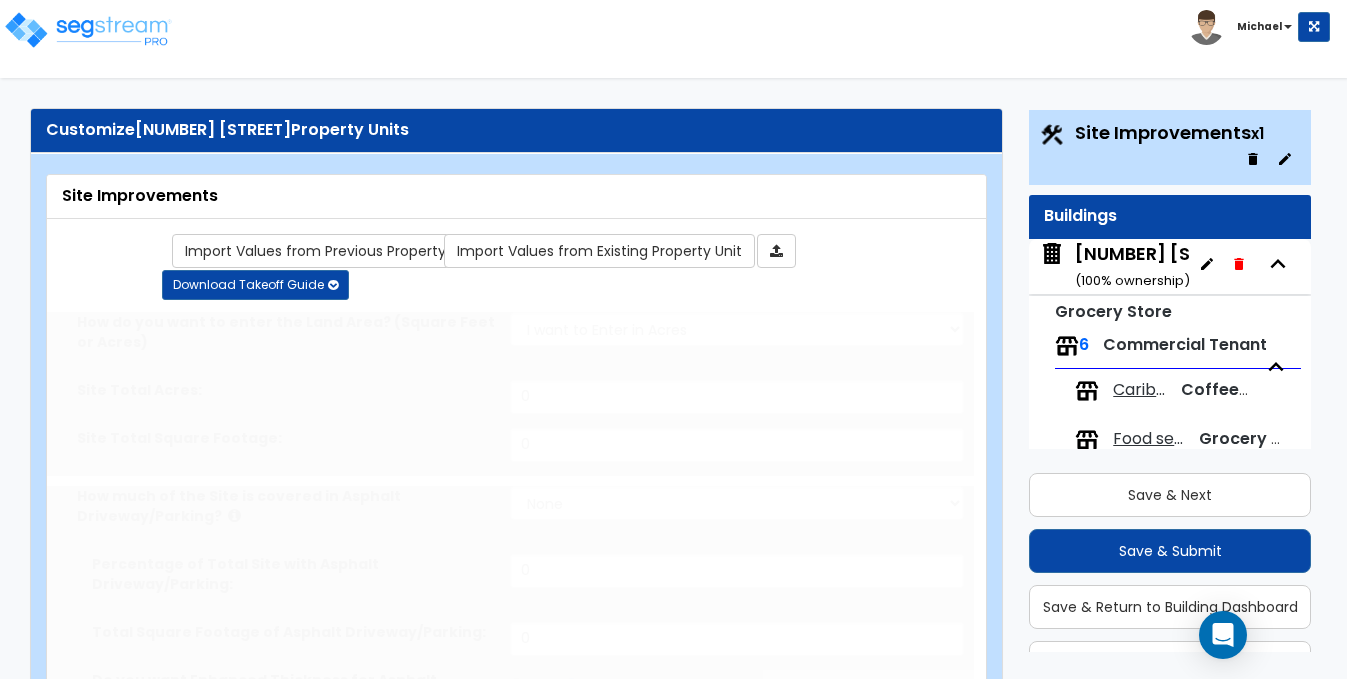 select on "2" 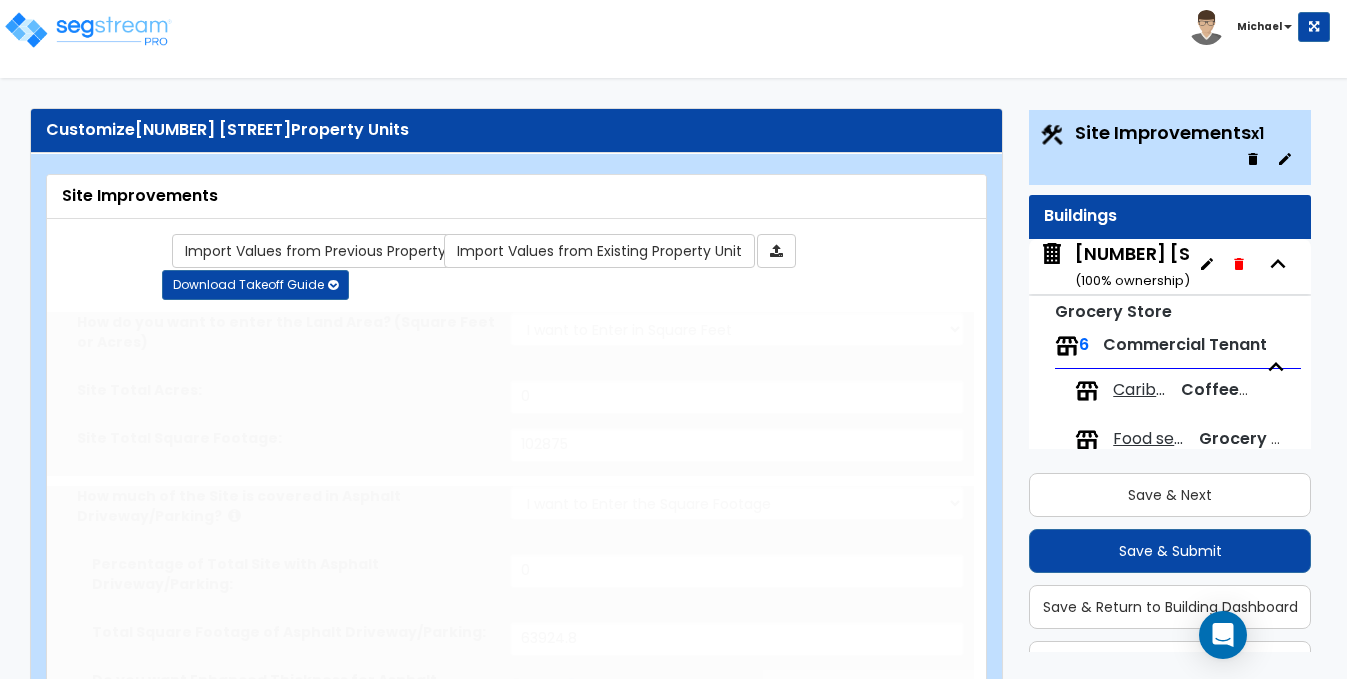 radio on "true" 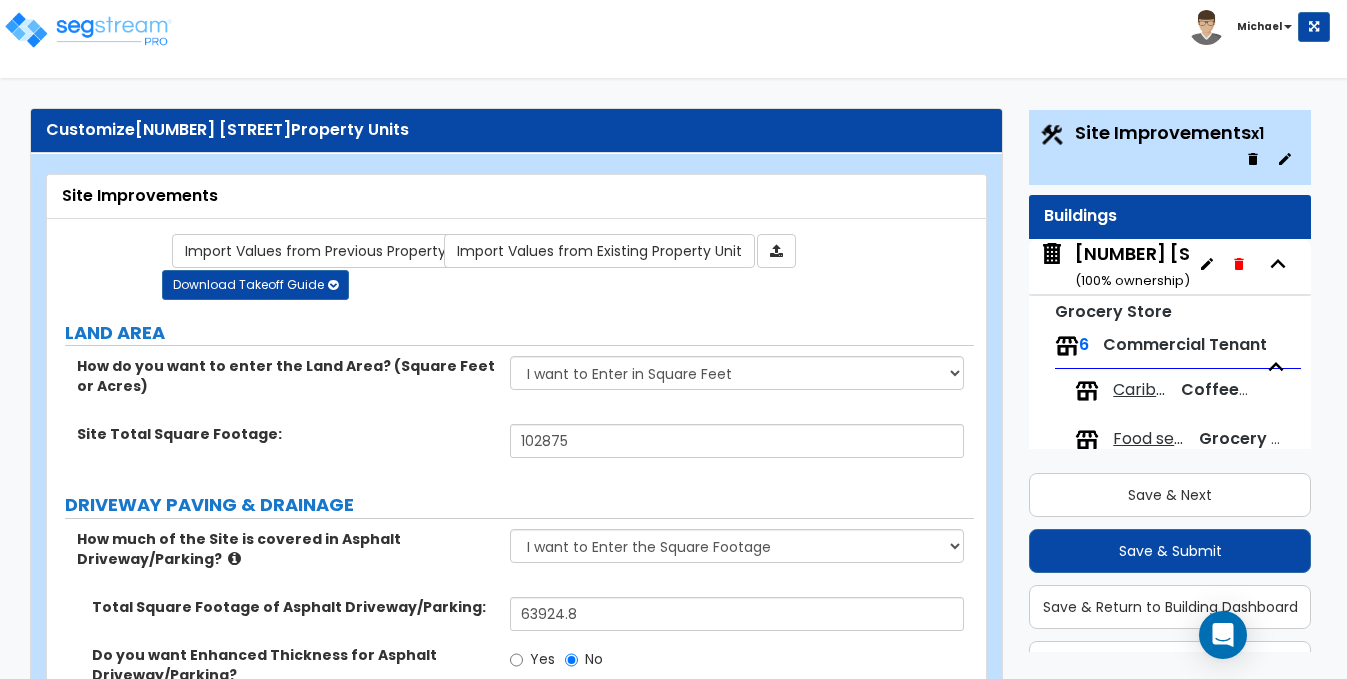 click on "[NUMBER] [STREET] ( [PERCENTAGE] ownership)" at bounding box center [1197, 266] 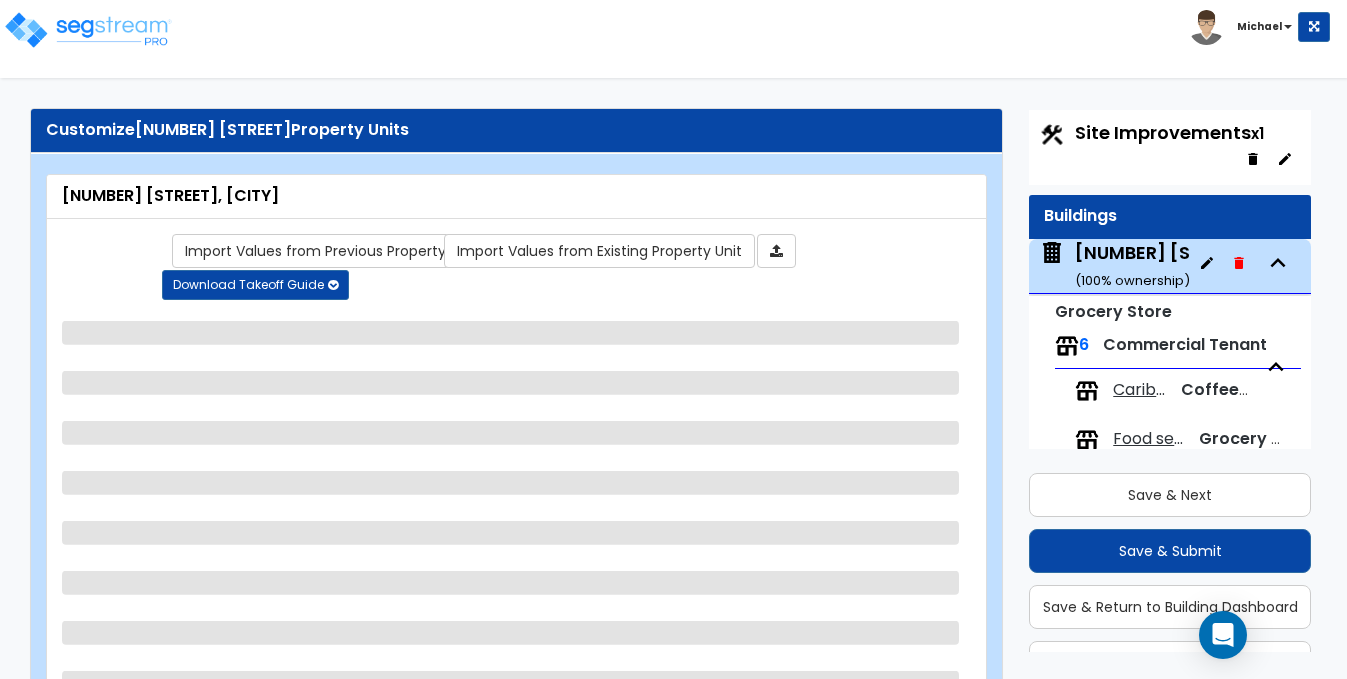 scroll, scrollTop: 128, scrollLeft: 0, axis: vertical 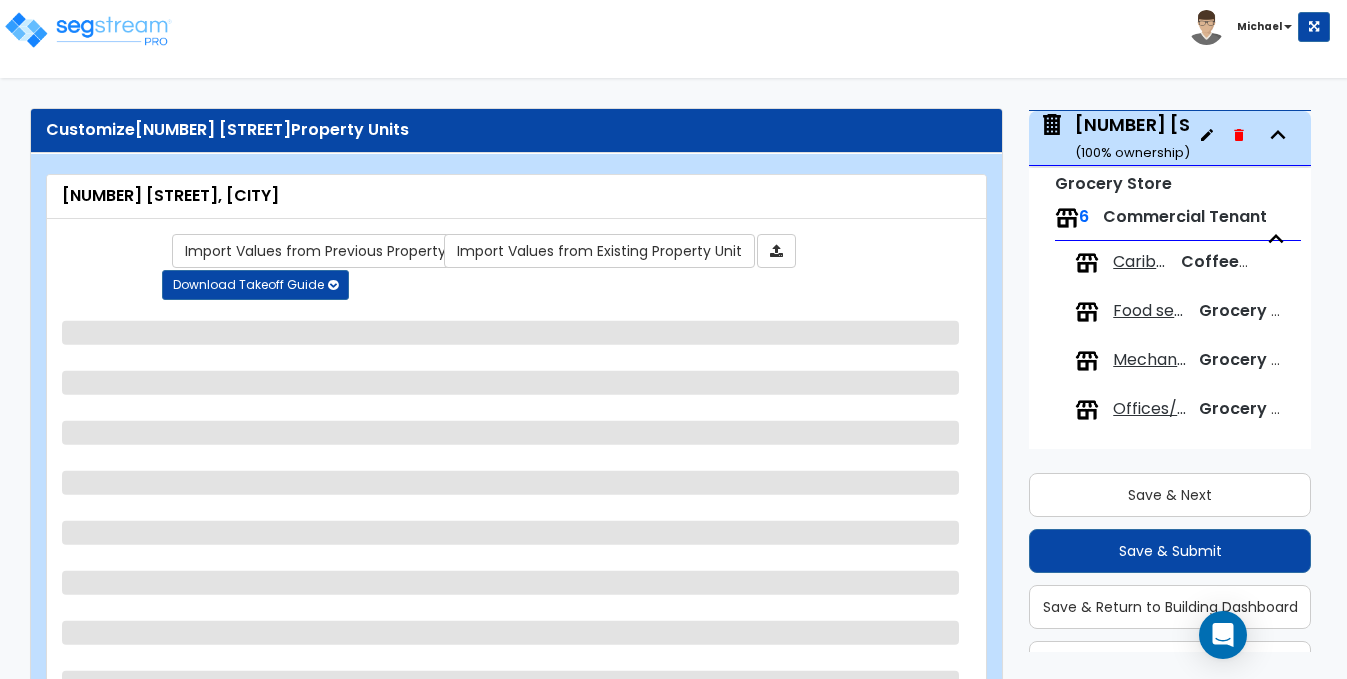 click on "Grocery Store" at bounding box center (1113, 183) 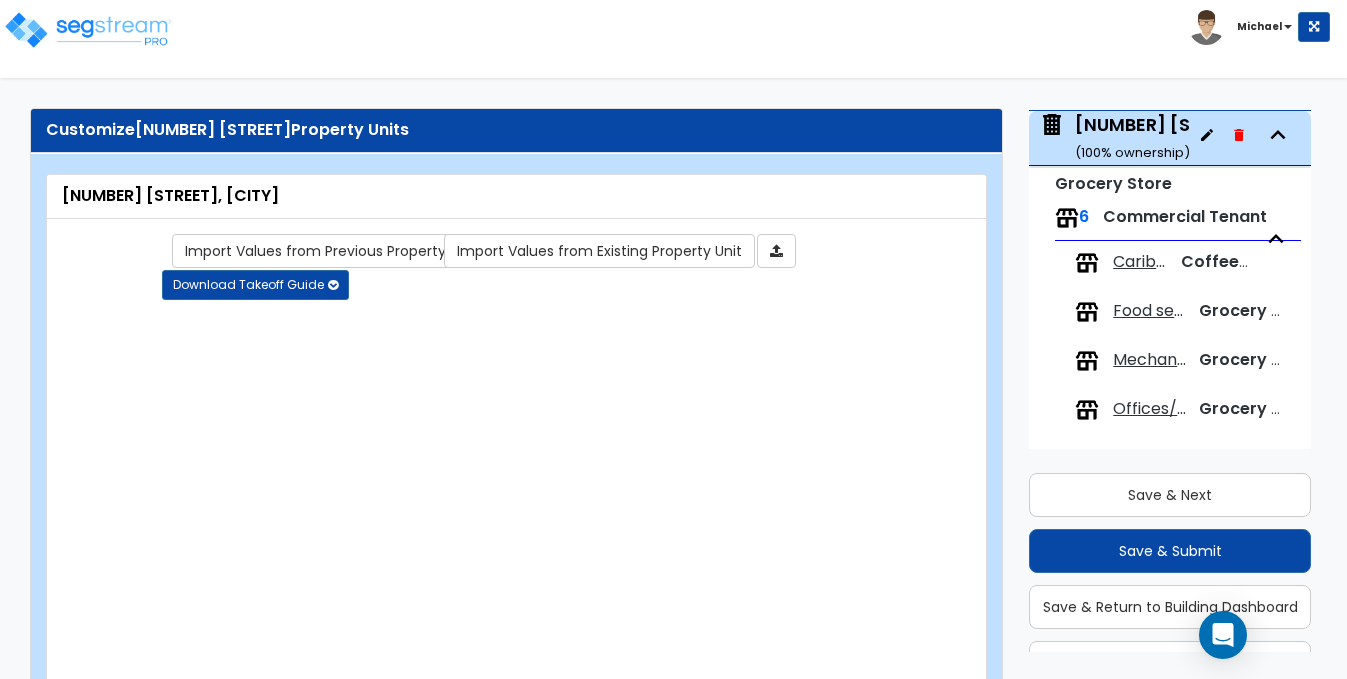 type on "20" 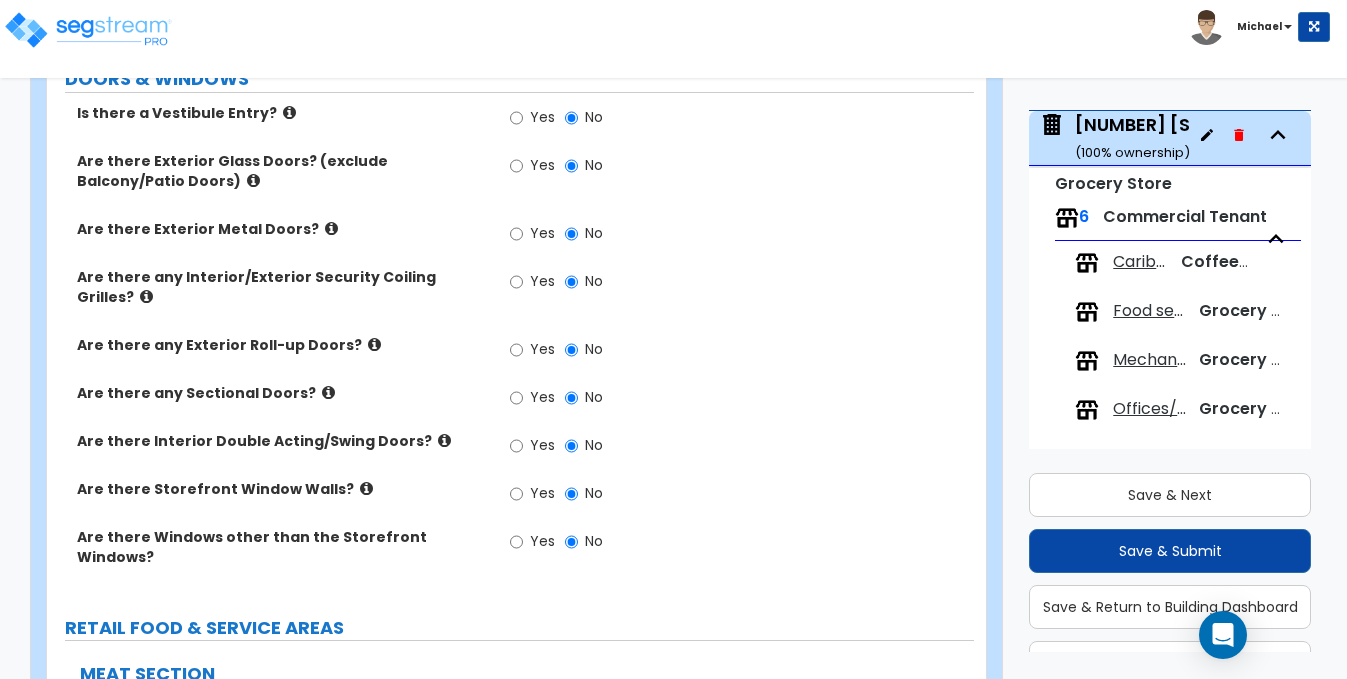 scroll, scrollTop: 1821, scrollLeft: 0, axis: vertical 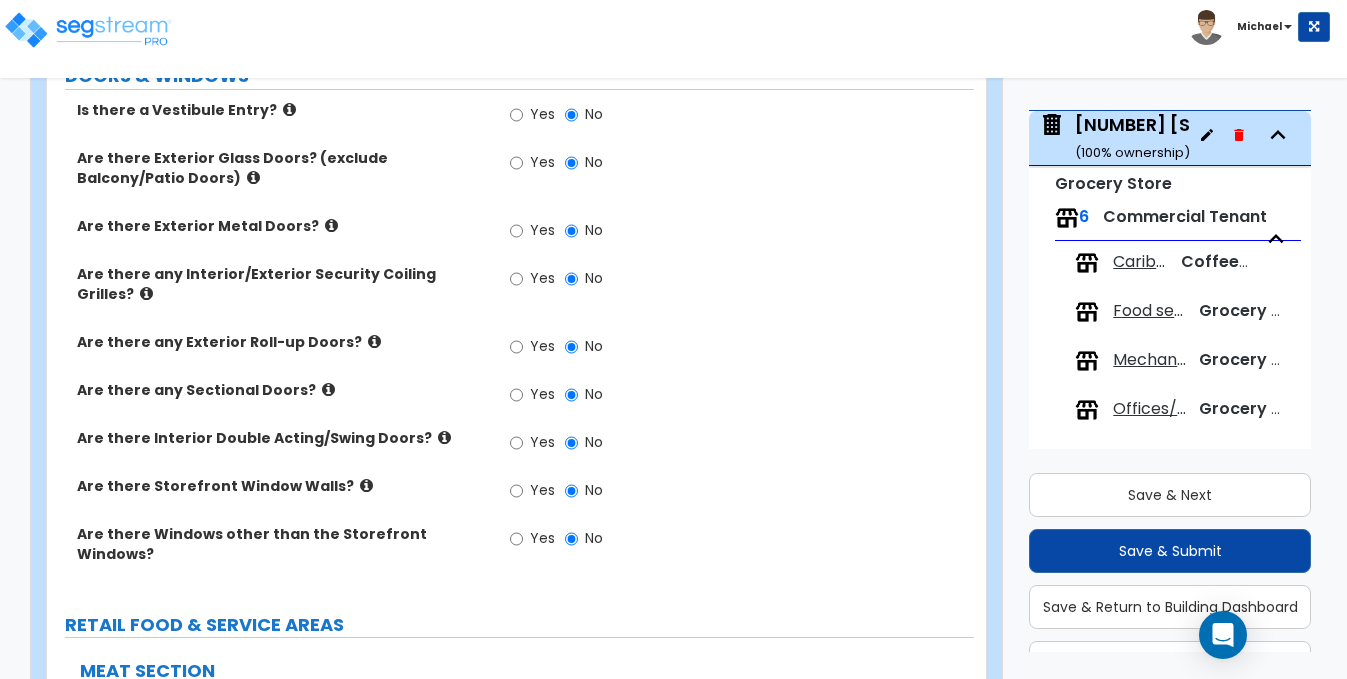 click on "Grocery Tenant" at bounding box center [1264, 310] 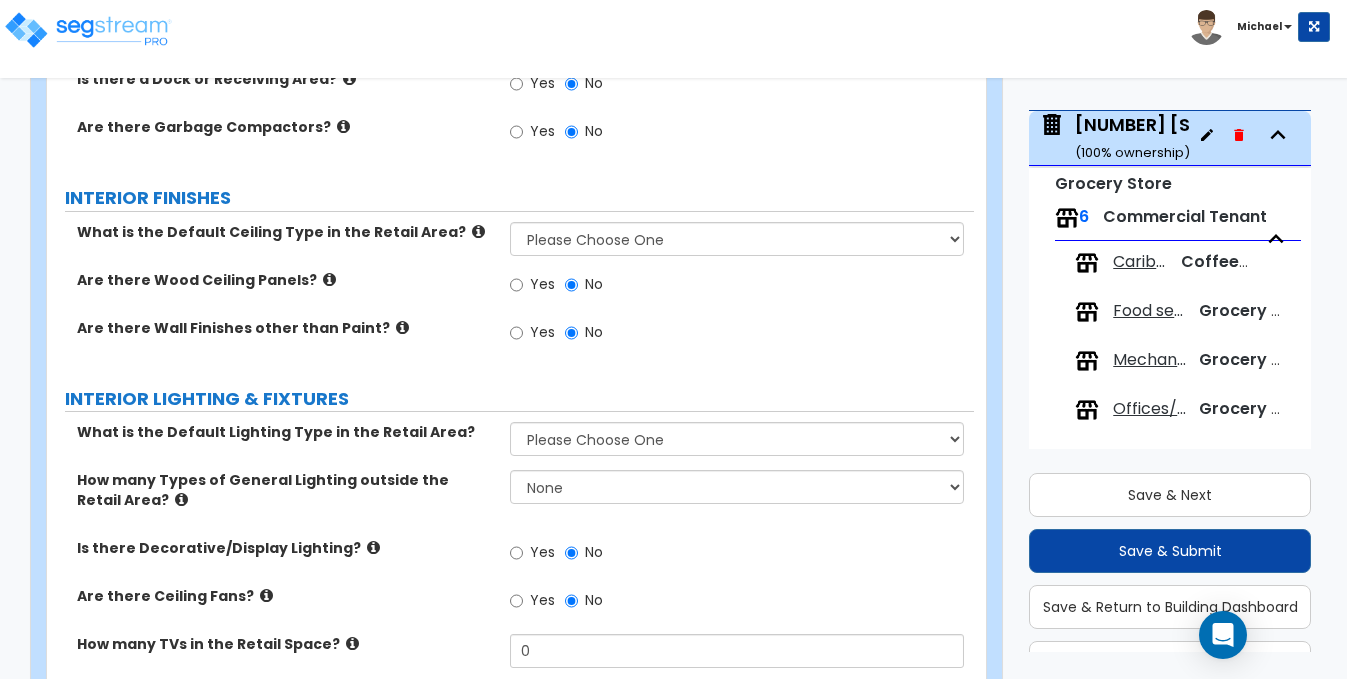 scroll, scrollTop: 3754, scrollLeft: 0, axis: vertical 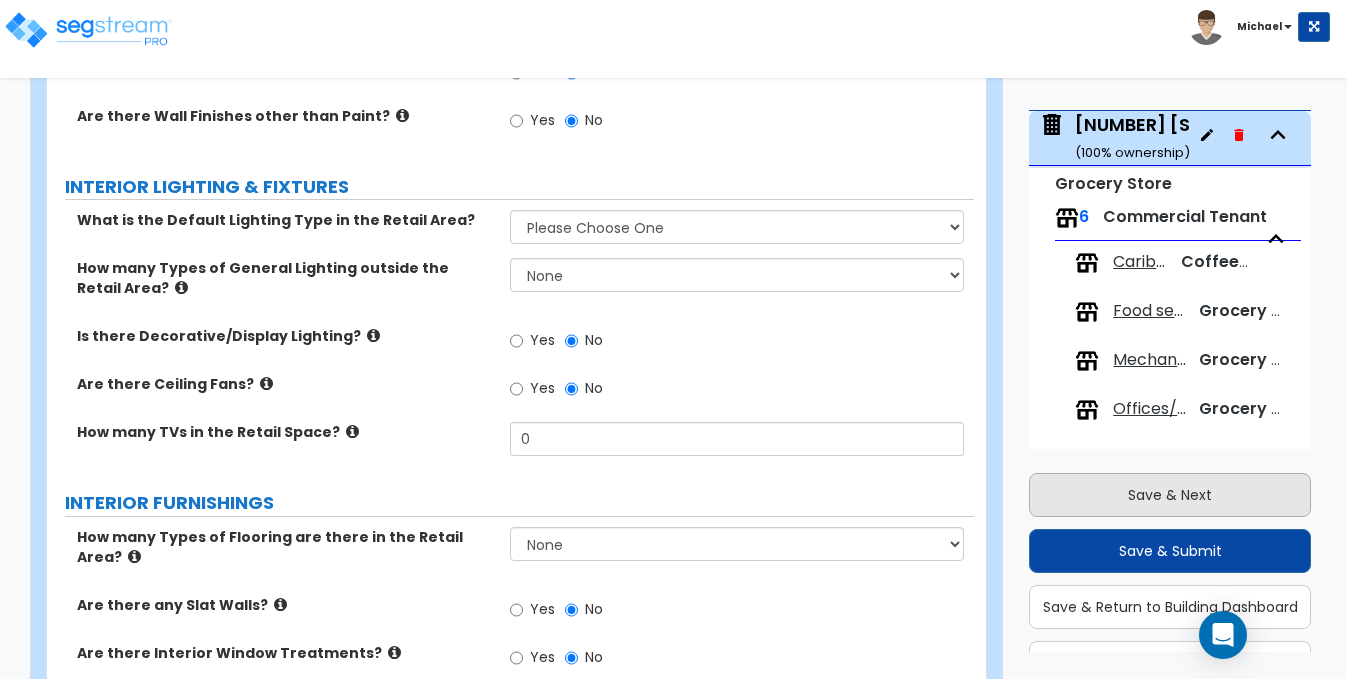 click on "Save & Next" at bounding box center (1170, 495) 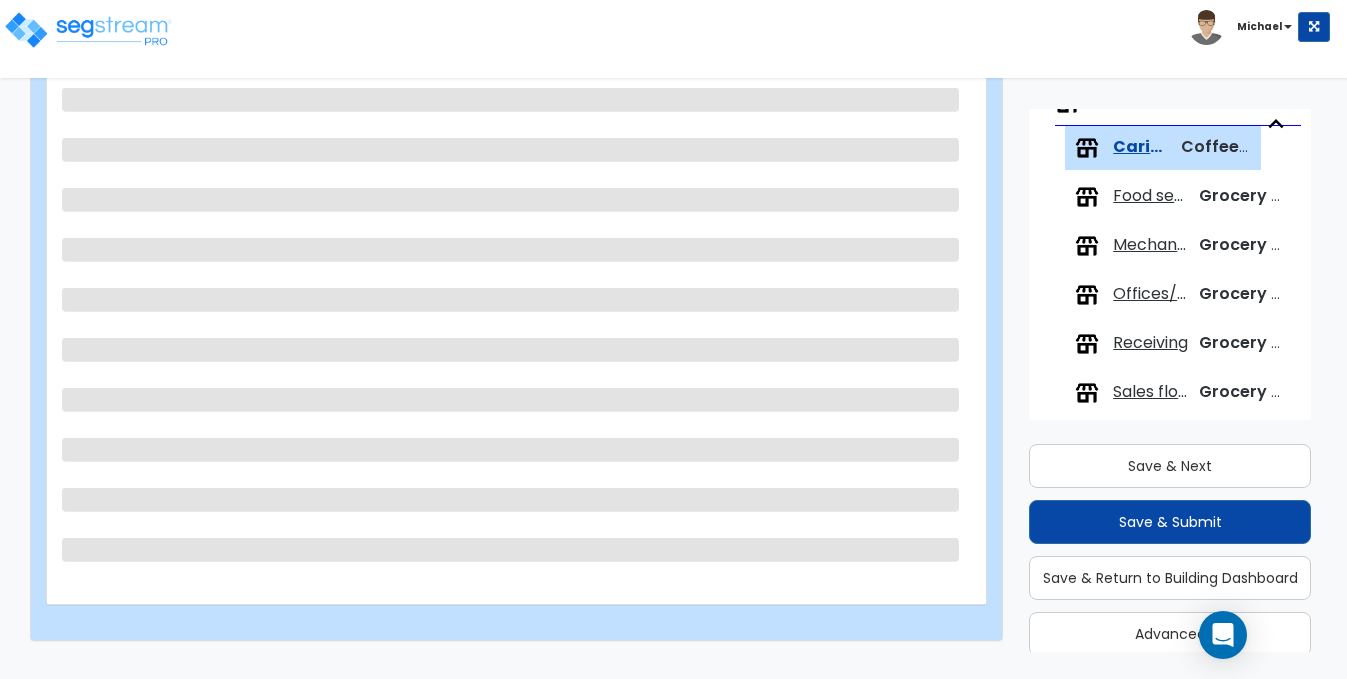scroll, scrollTop: 228, scrollLeft: 0, axis: vertical 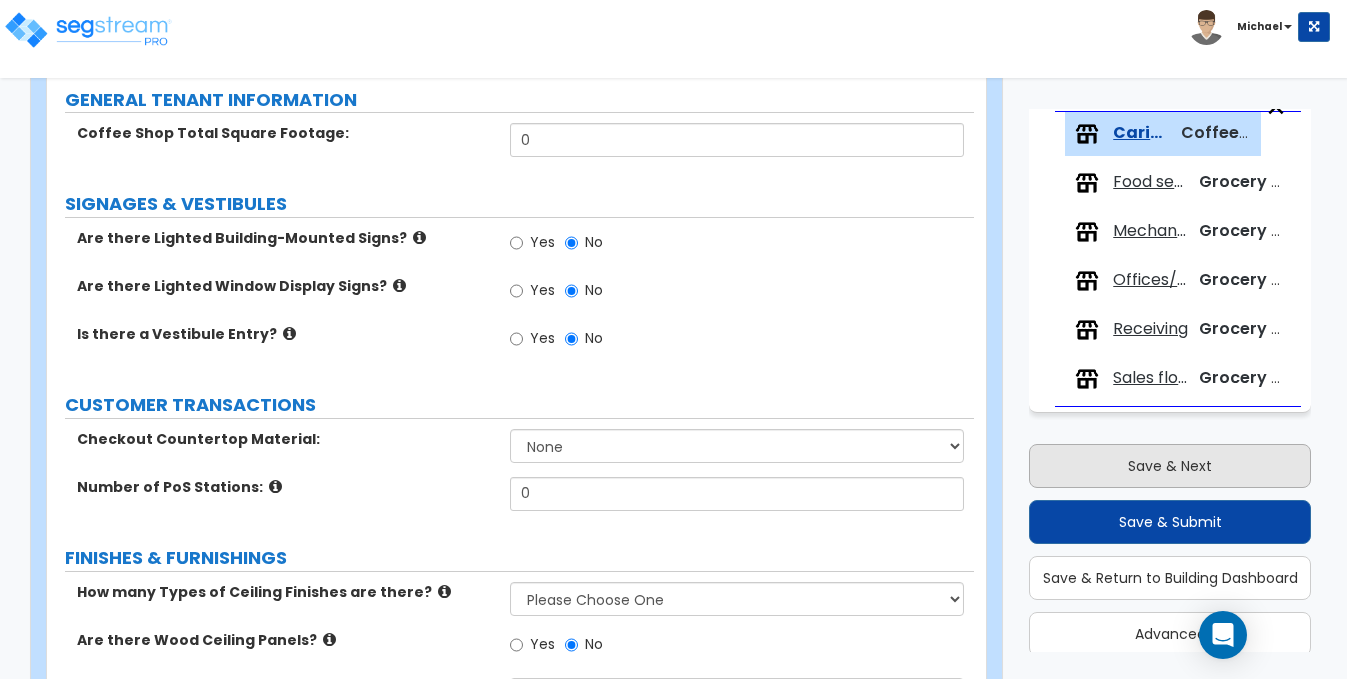 click on "Save & Next" at bounding box center (1170, 466) 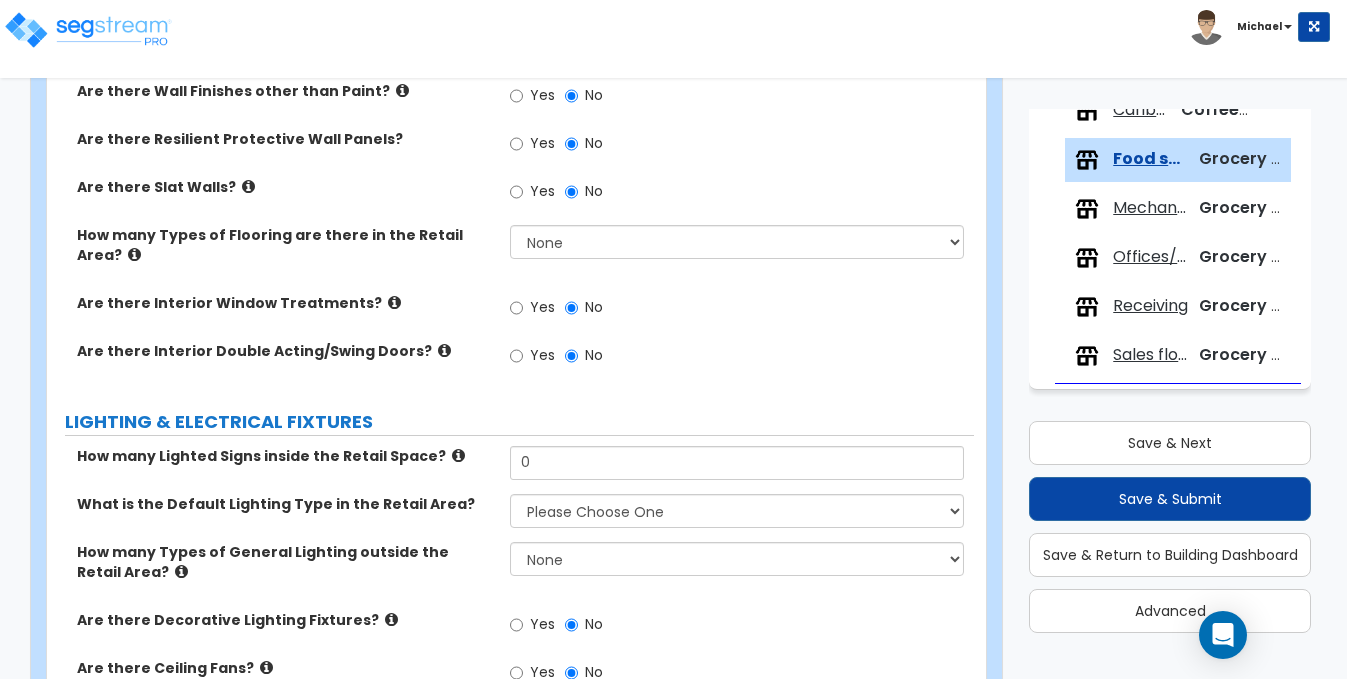 scroll, scrollTop: 1665, scrollLeft: 0, axis: vertical 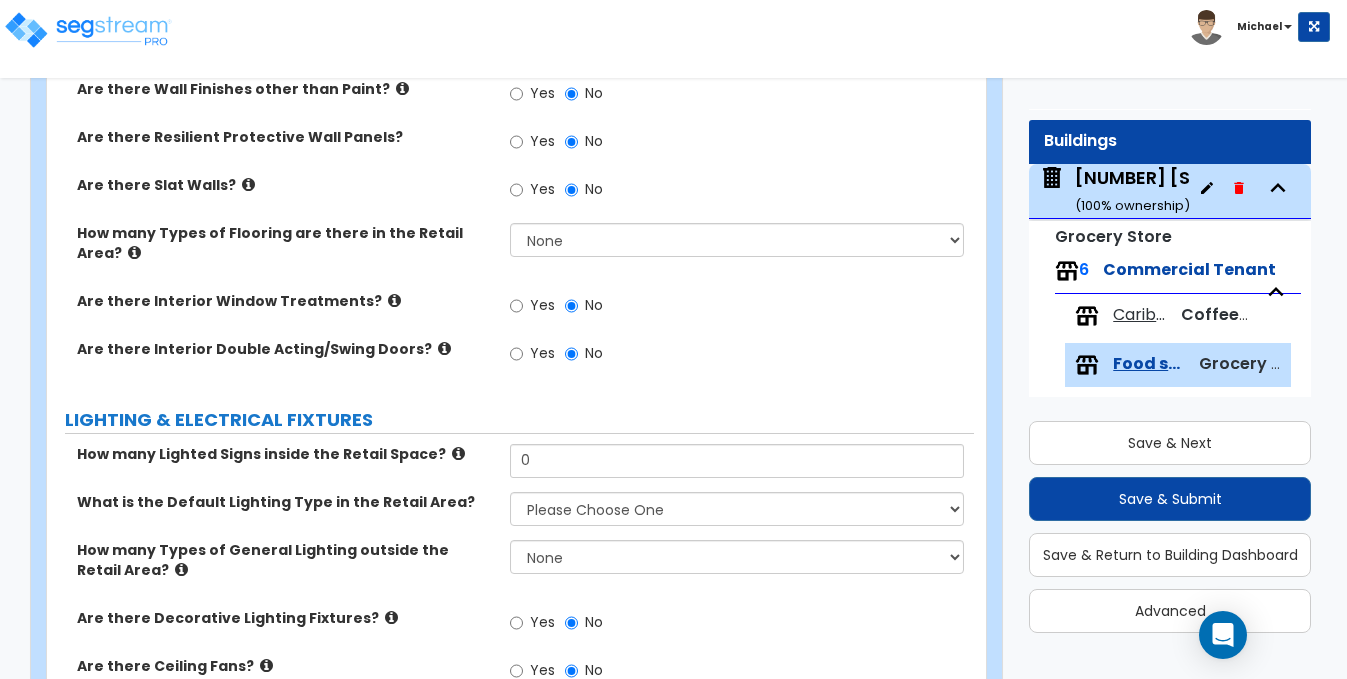 click on "Caribou Coffee" at bounding box center [1142, 315] 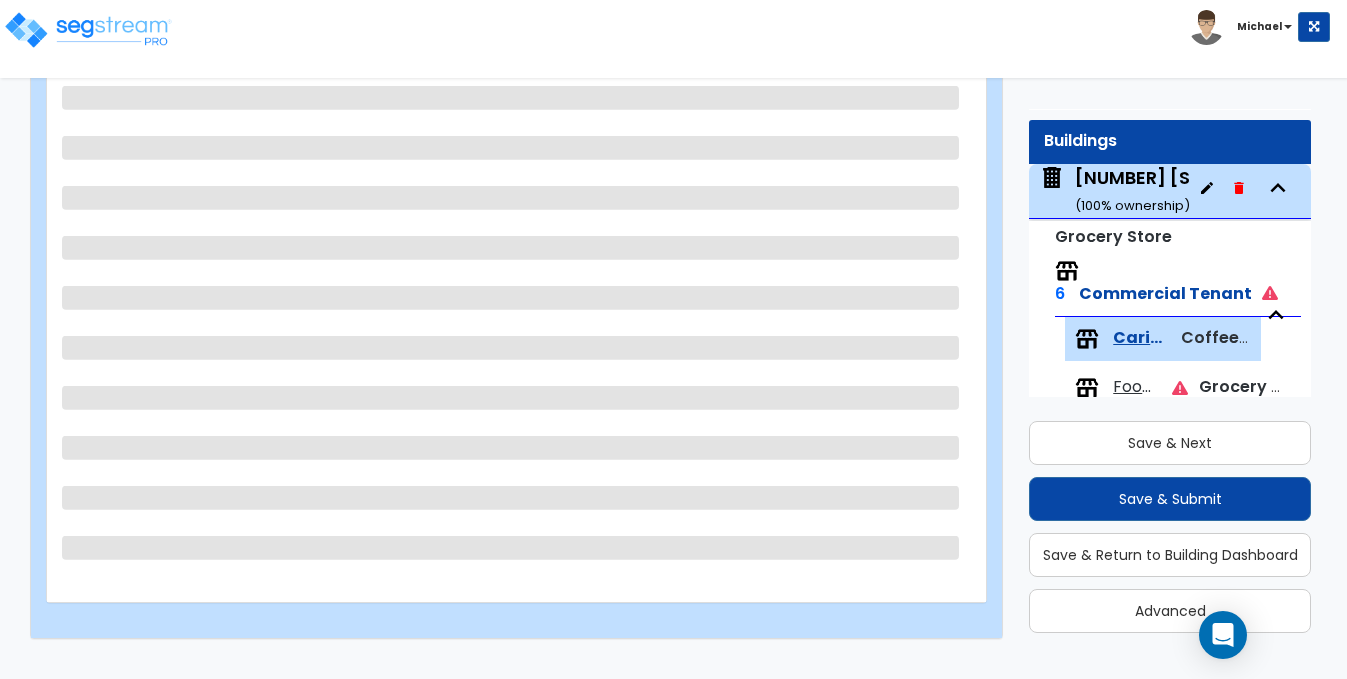 scroll, scrollTop: 233, scrollLeft: 0, axis: vertical 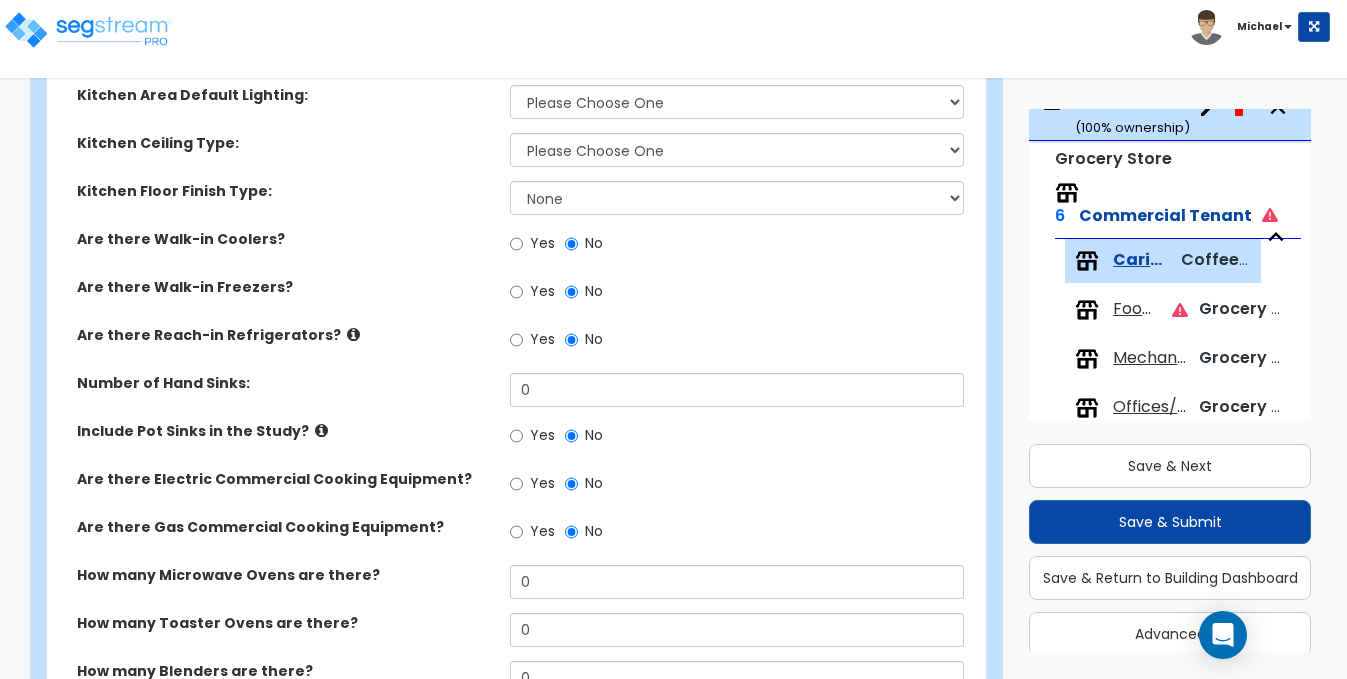 click on "6 Commercial Tenant" at bounding box center [1178, 204] 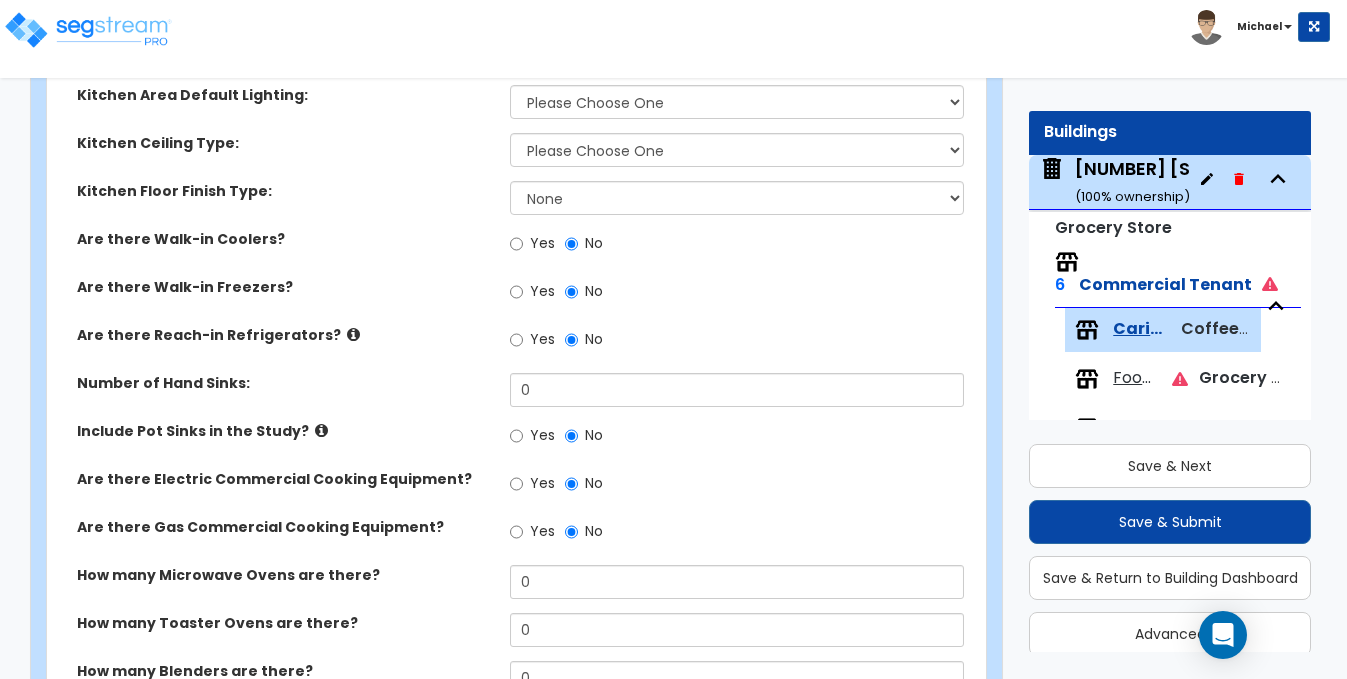 scroll, scrollTop: 47, scrollLeft: 0, axis: vertical 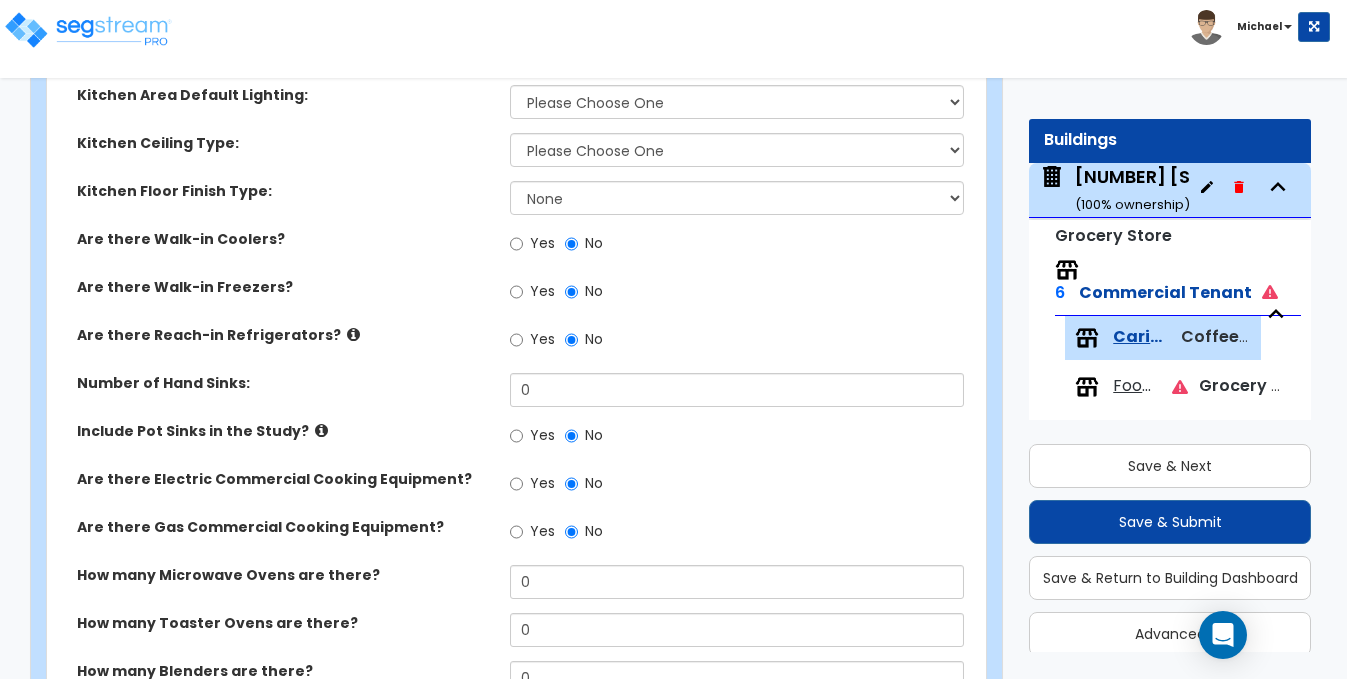 click on "[NUMBER] [STREET] ( [PERCENTAGE] ownership)" at bounding box center (1197, 189) 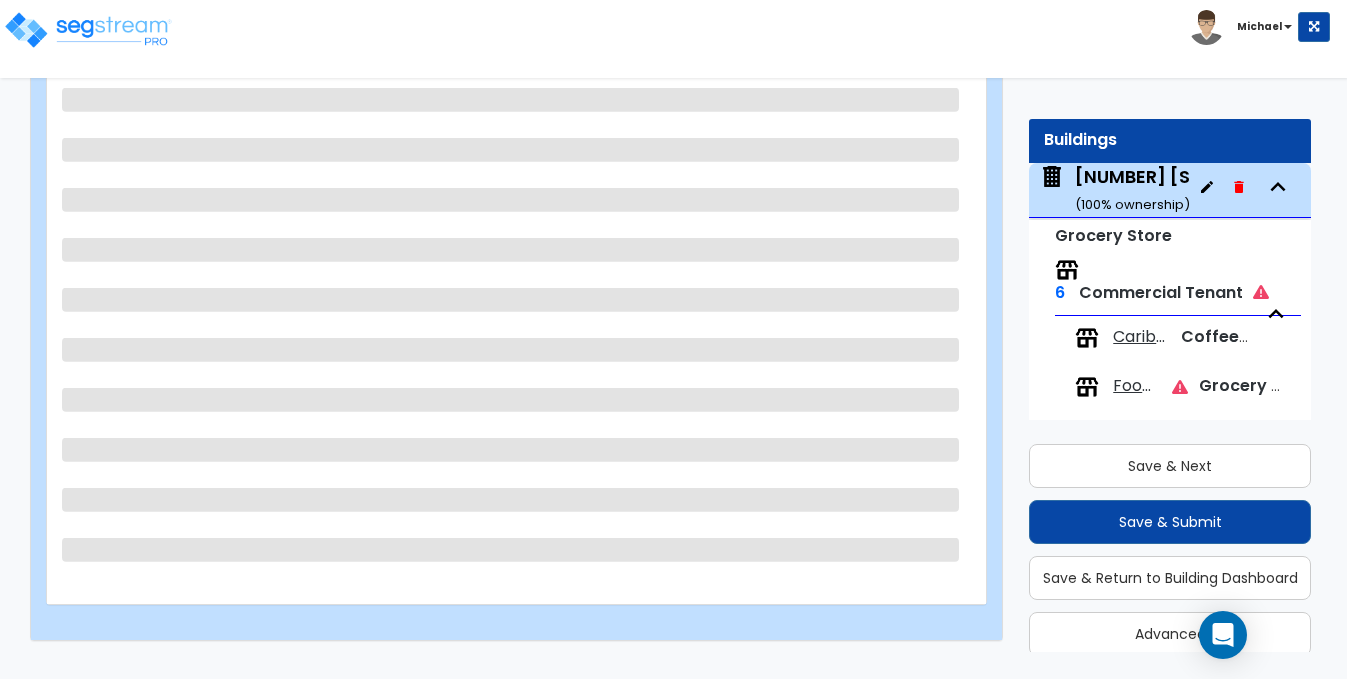 scroll, scrollTop: 53, scrollLeft: 0, axis: vertical 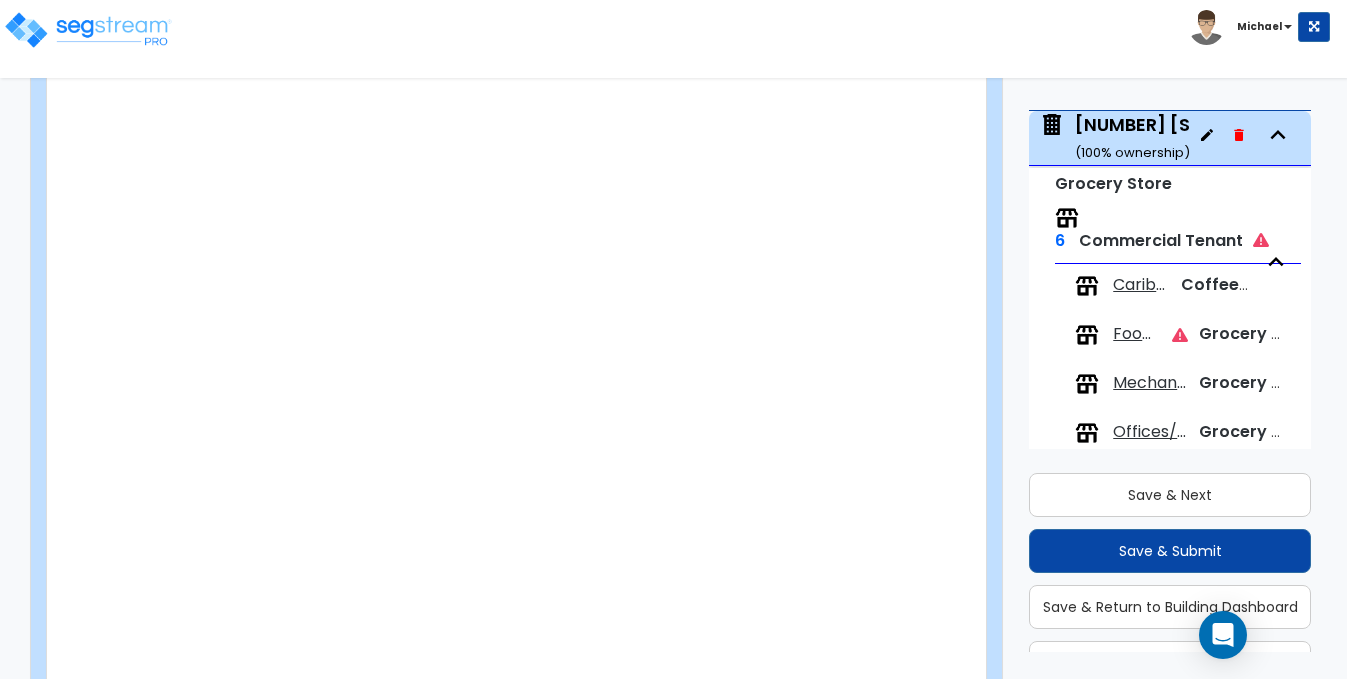 type on "20" 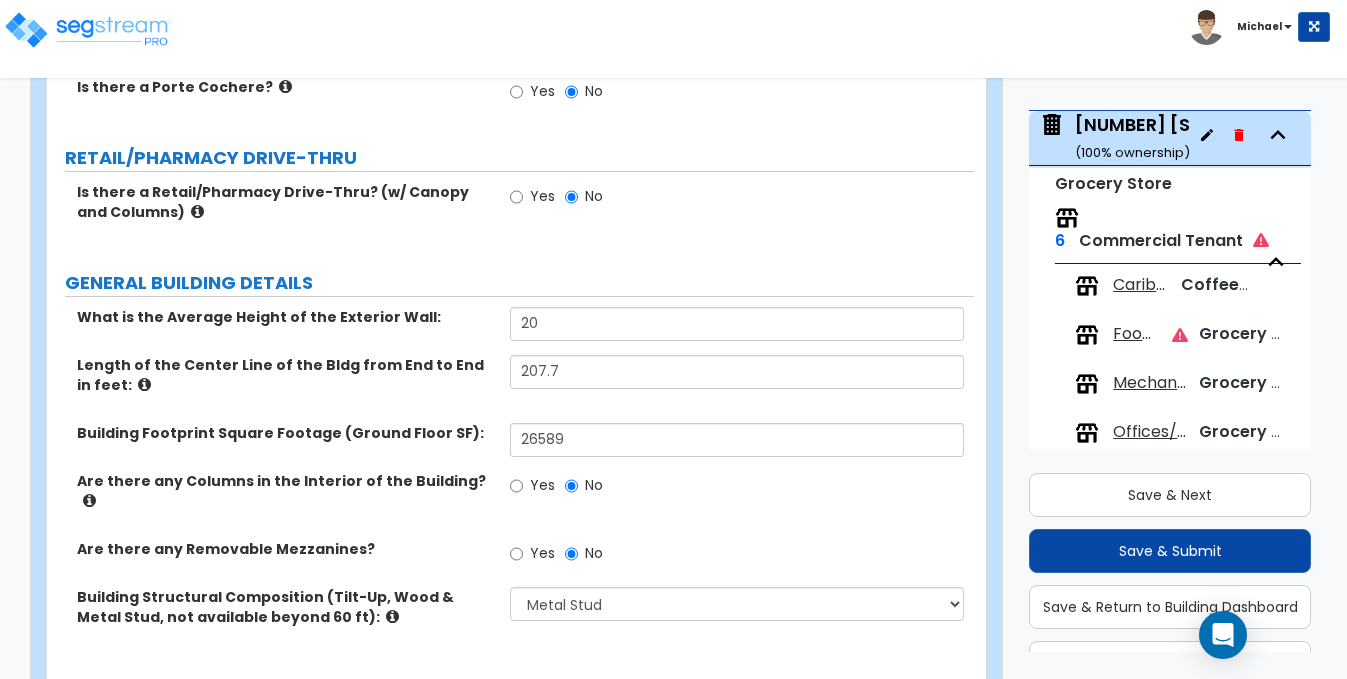 scroll, scrollTop: 296, scrollLeft: 0, axis: vertical 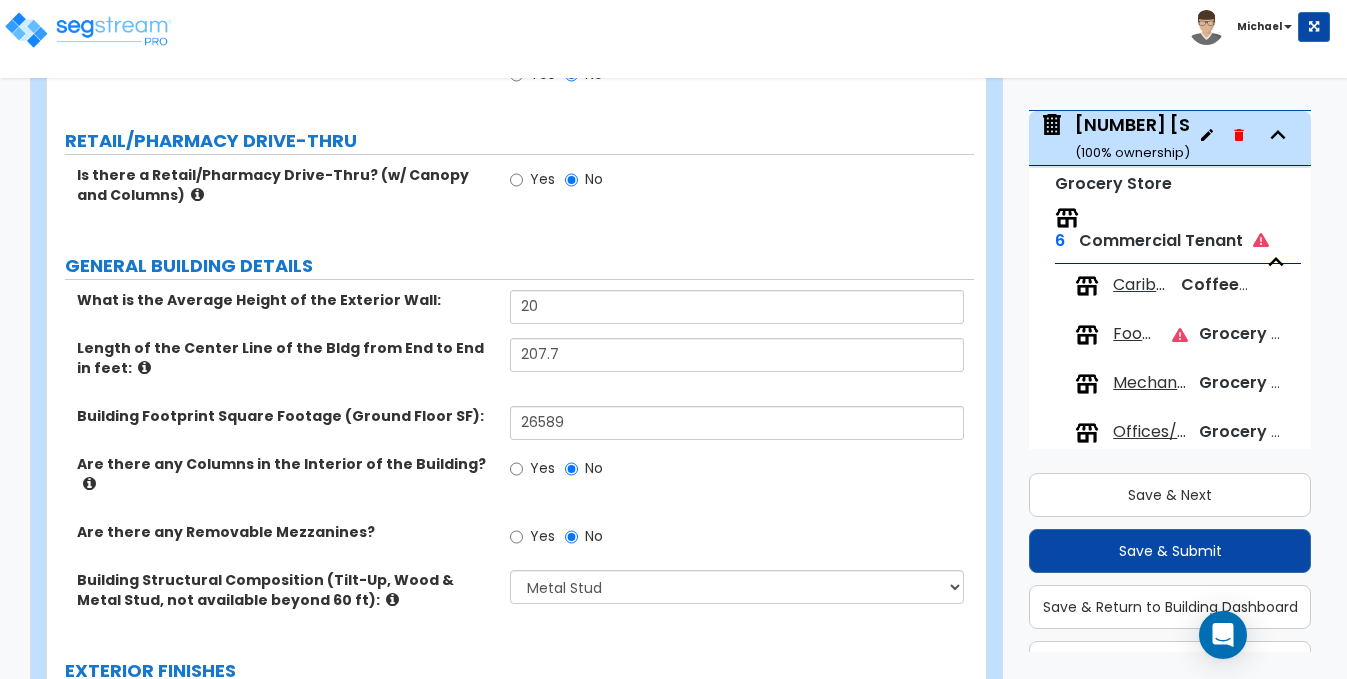 click on "Caribou Coffee Coffee Shop Tenant" at bounding box center [1163, 286] 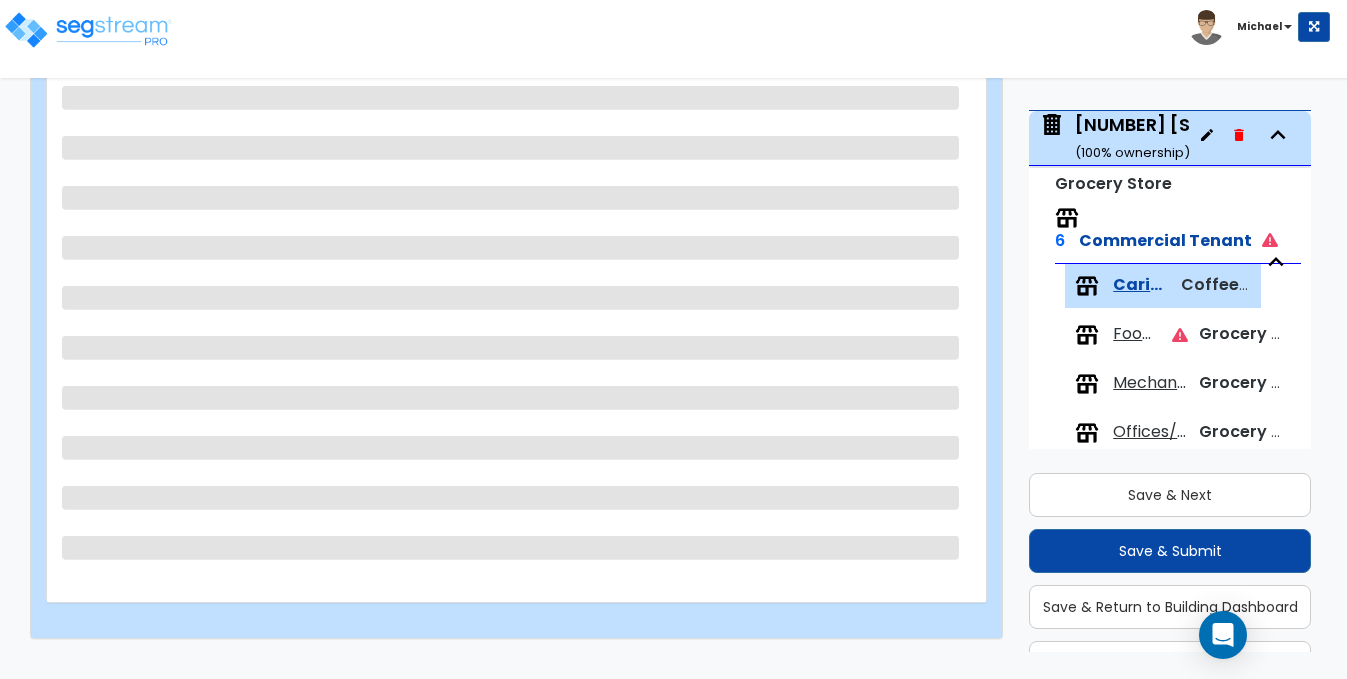 scroll, scrollTop: 233, scrollLeft: 0, axis: vertical 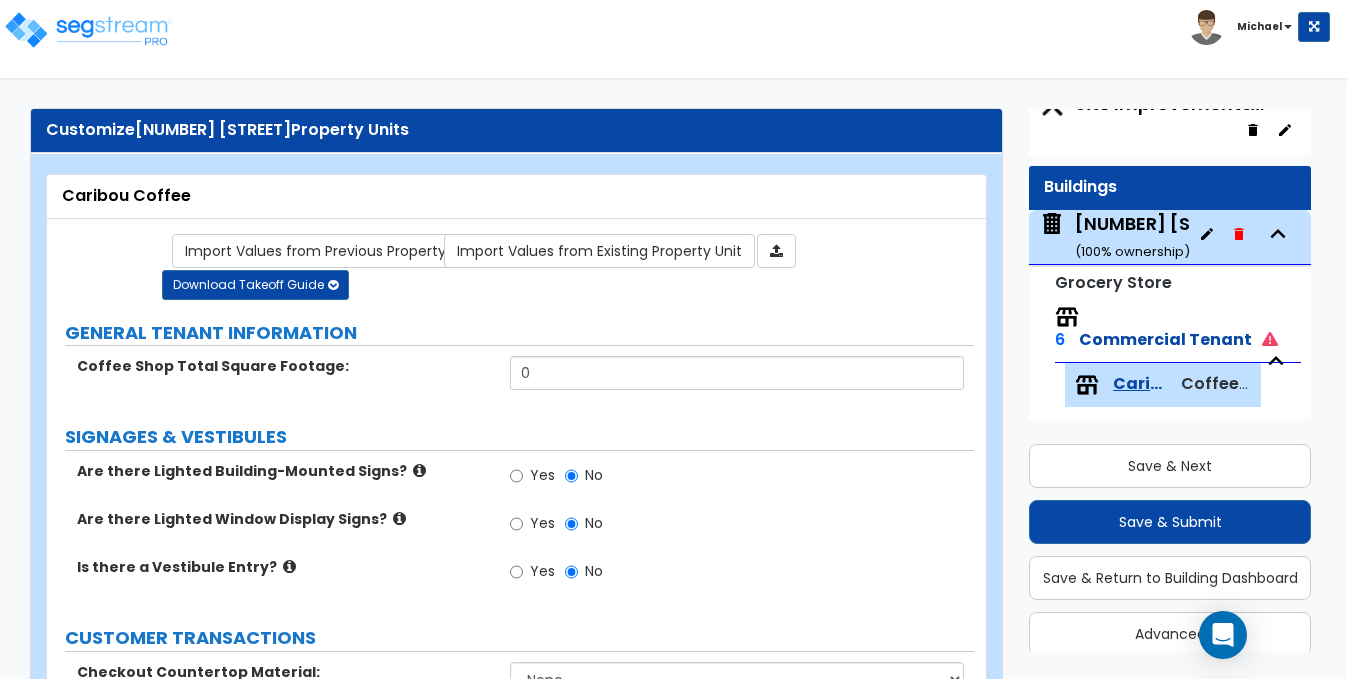 click on "Grocery Store" at bounding box center (1113, 282) 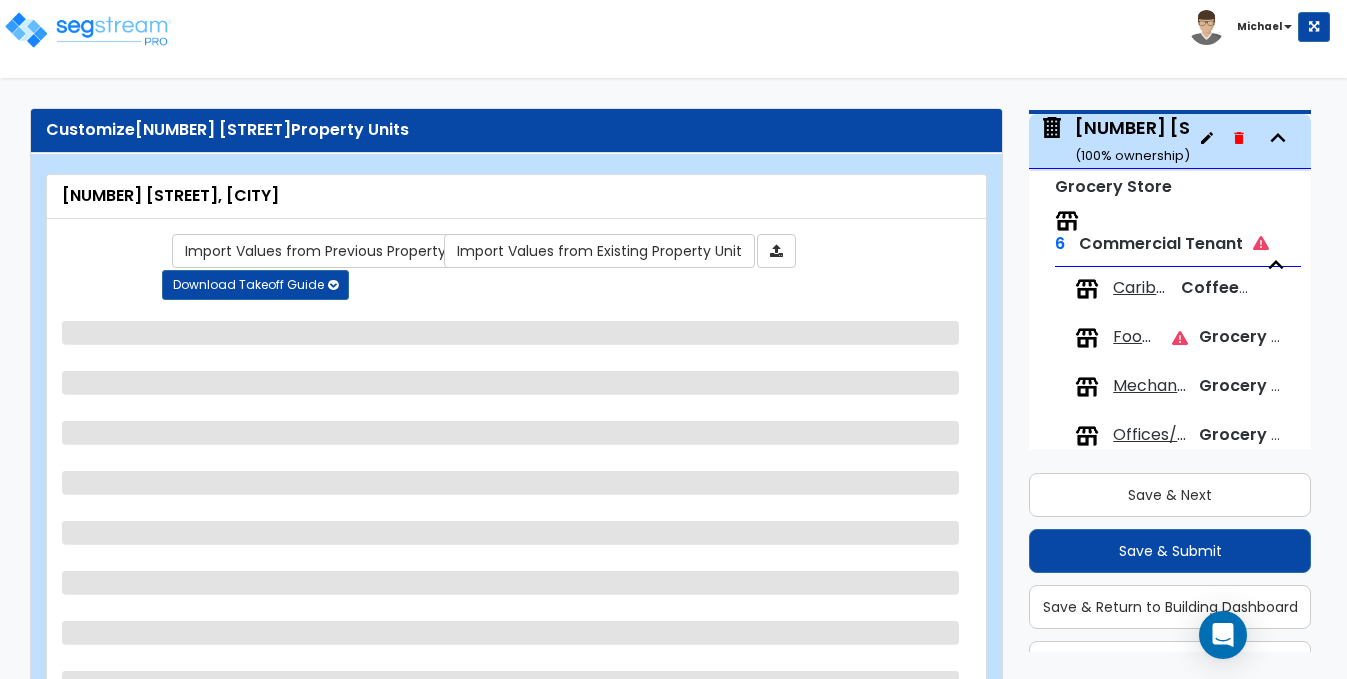 scroll, scrollTop: 128, scrollLeft: 0, axis: vertical 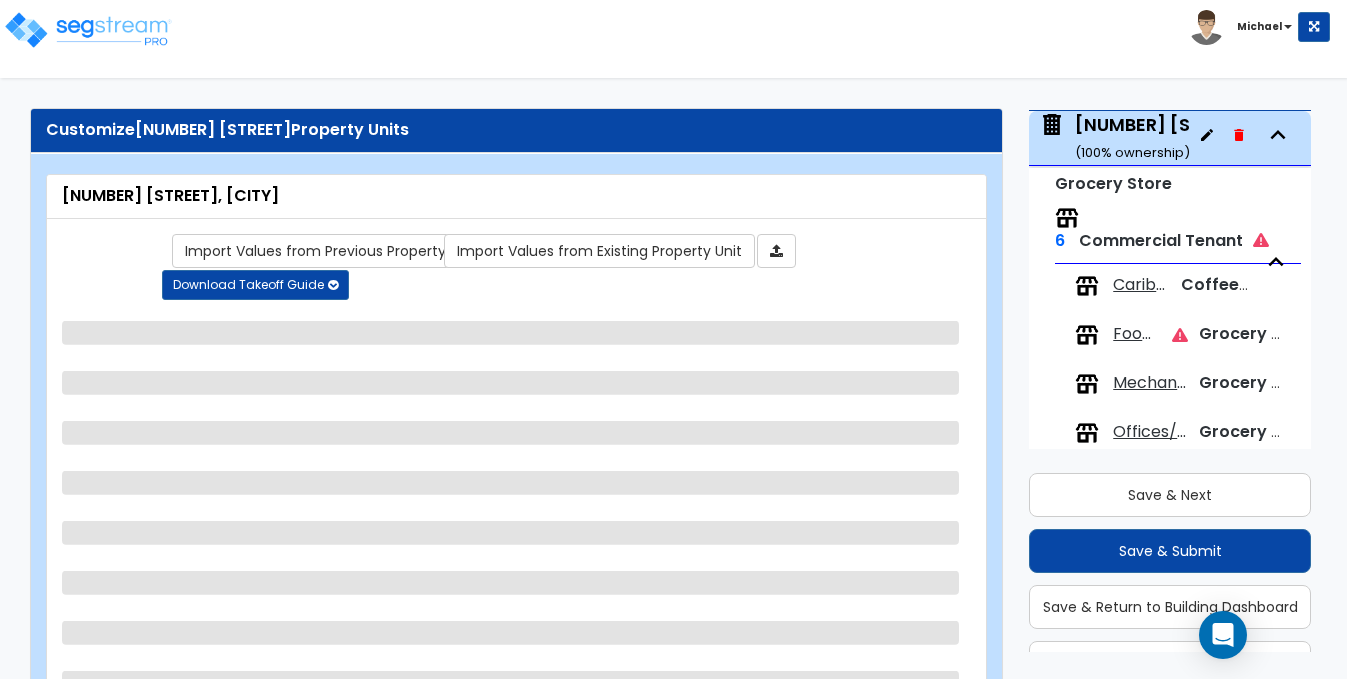 select on "8" 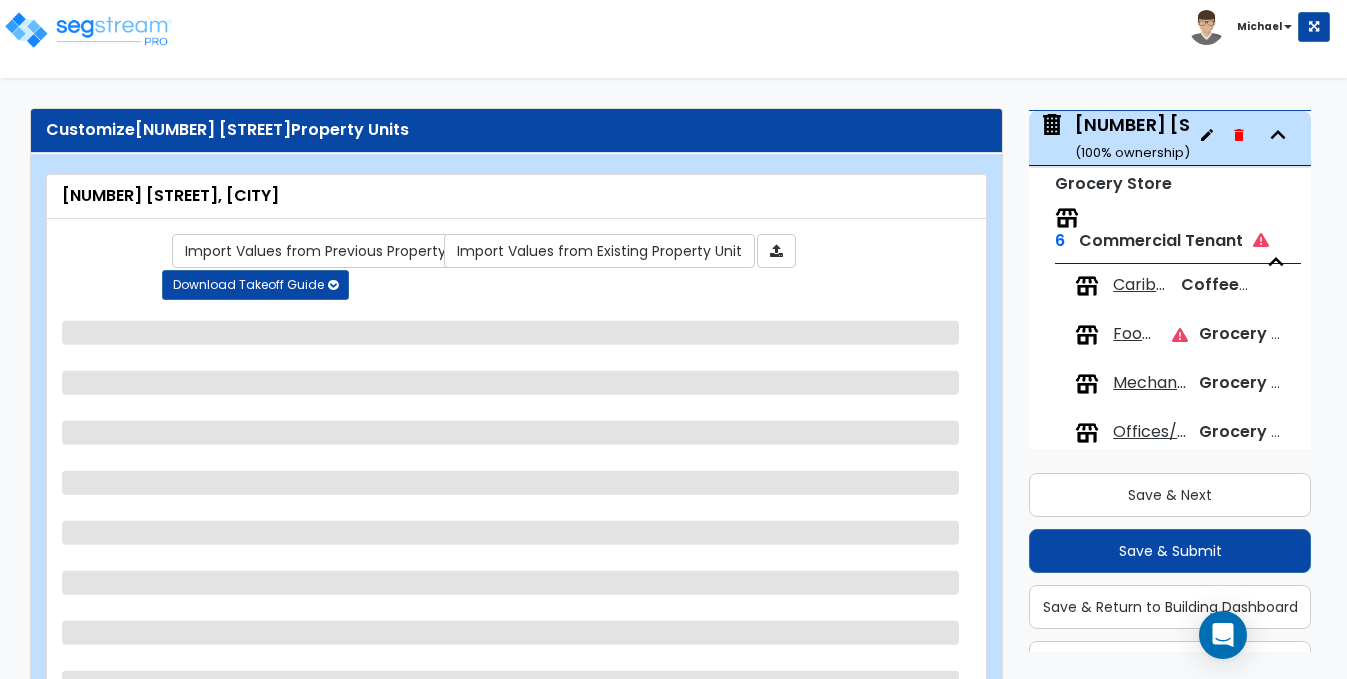 select on "2" 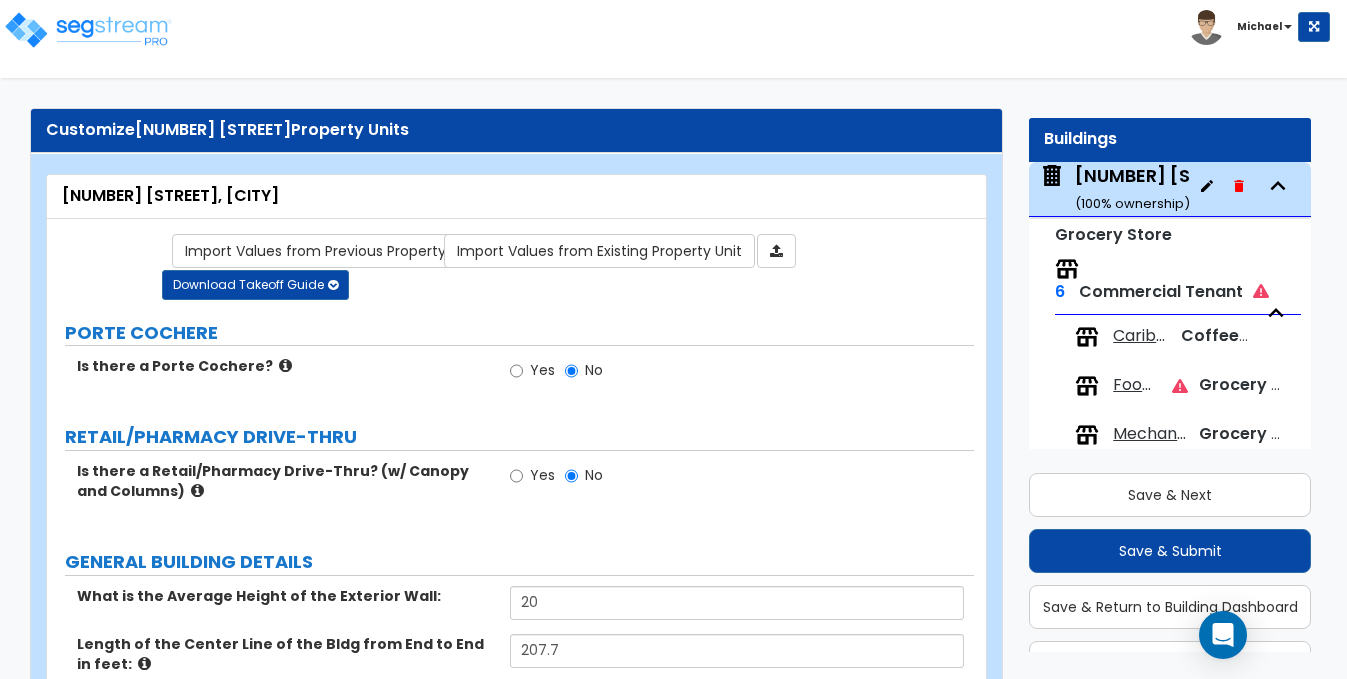 scroll, scrollTop: 74, scrollLeft: 0, axis: vertical 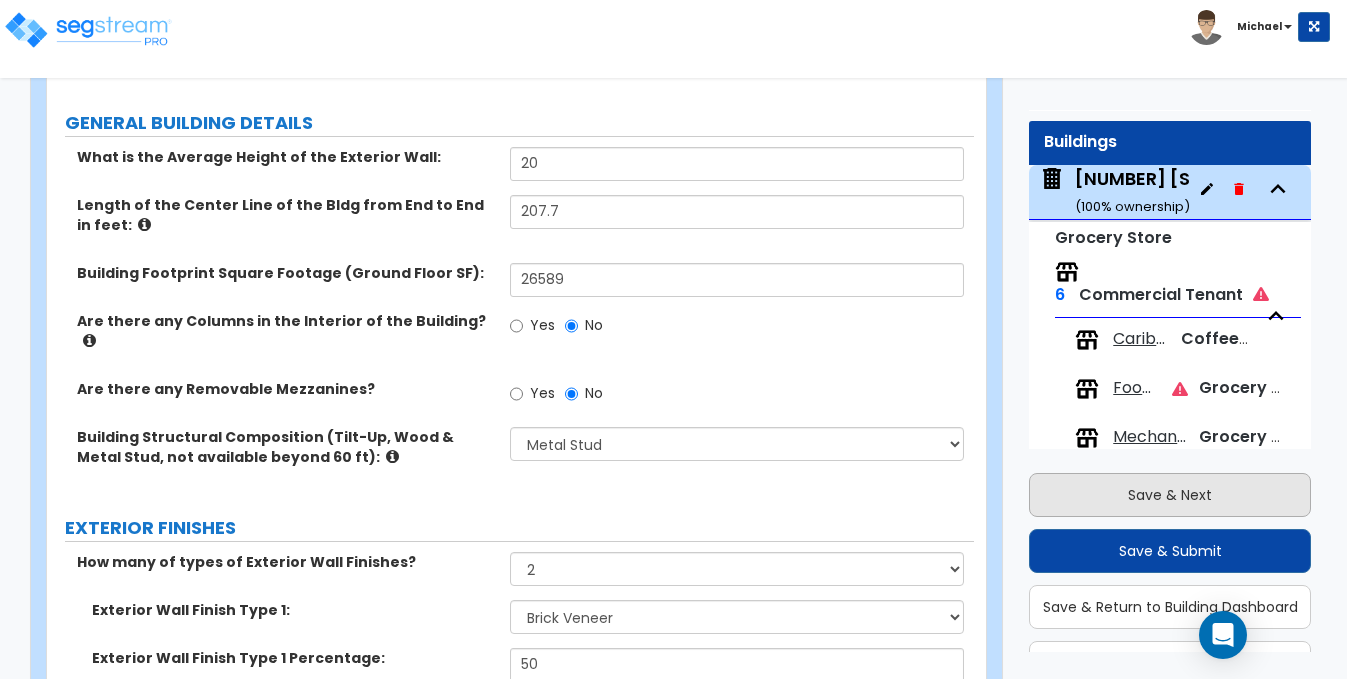 click on "Save & Next" at bounding box center (1170, 495) 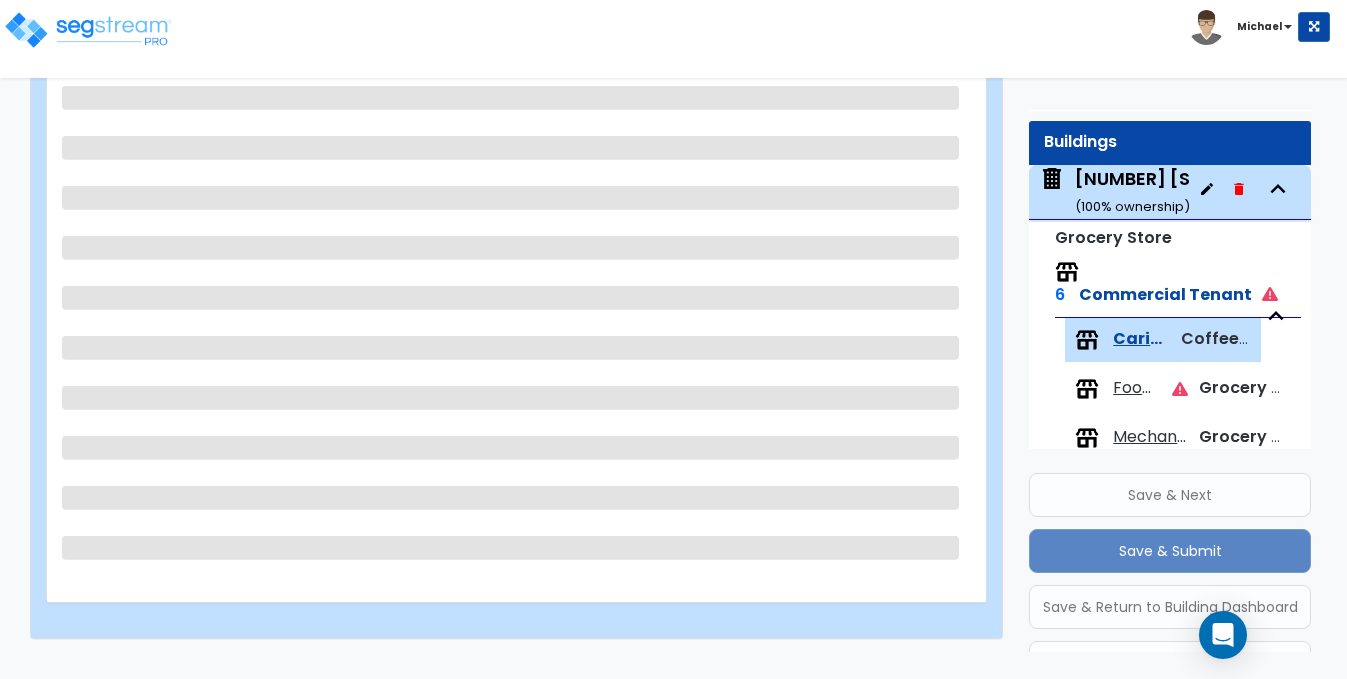 scroll, scrollTop: 233, scrollLeft: 0, axis: vertical 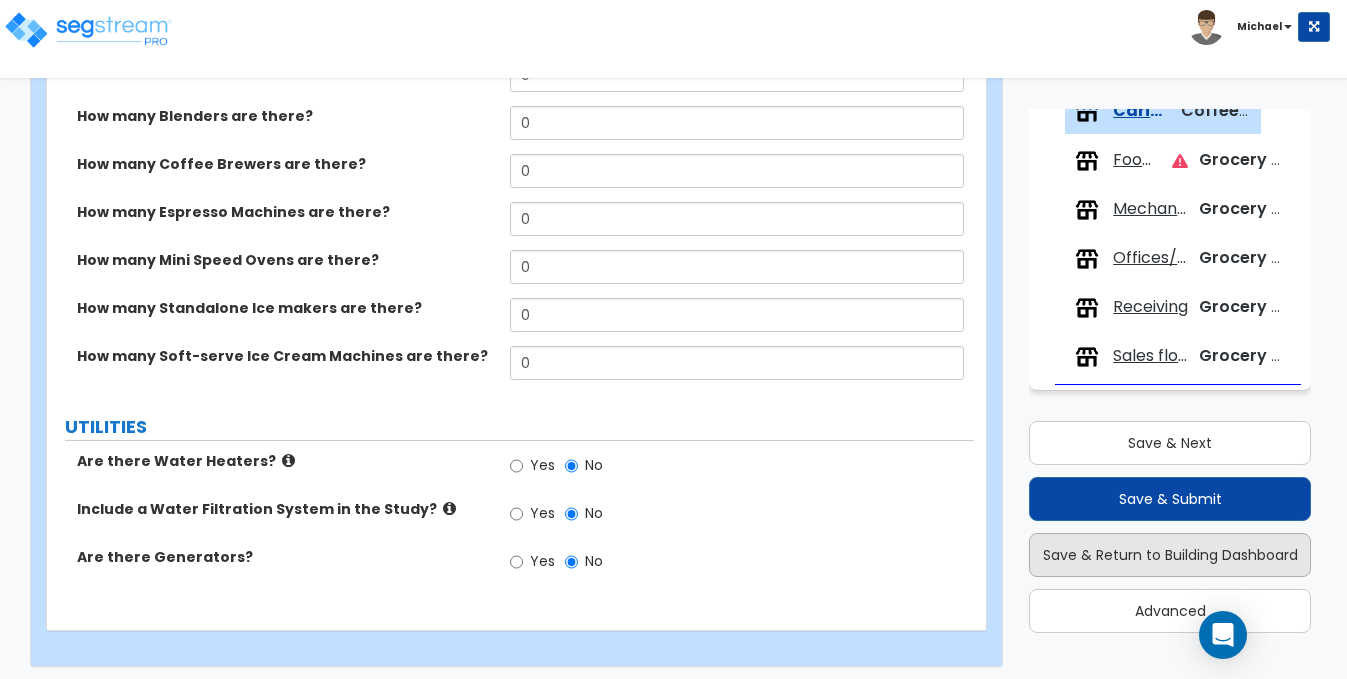 click on "Save & Return to Building Dashboard" at bounding box center (1170, 555) 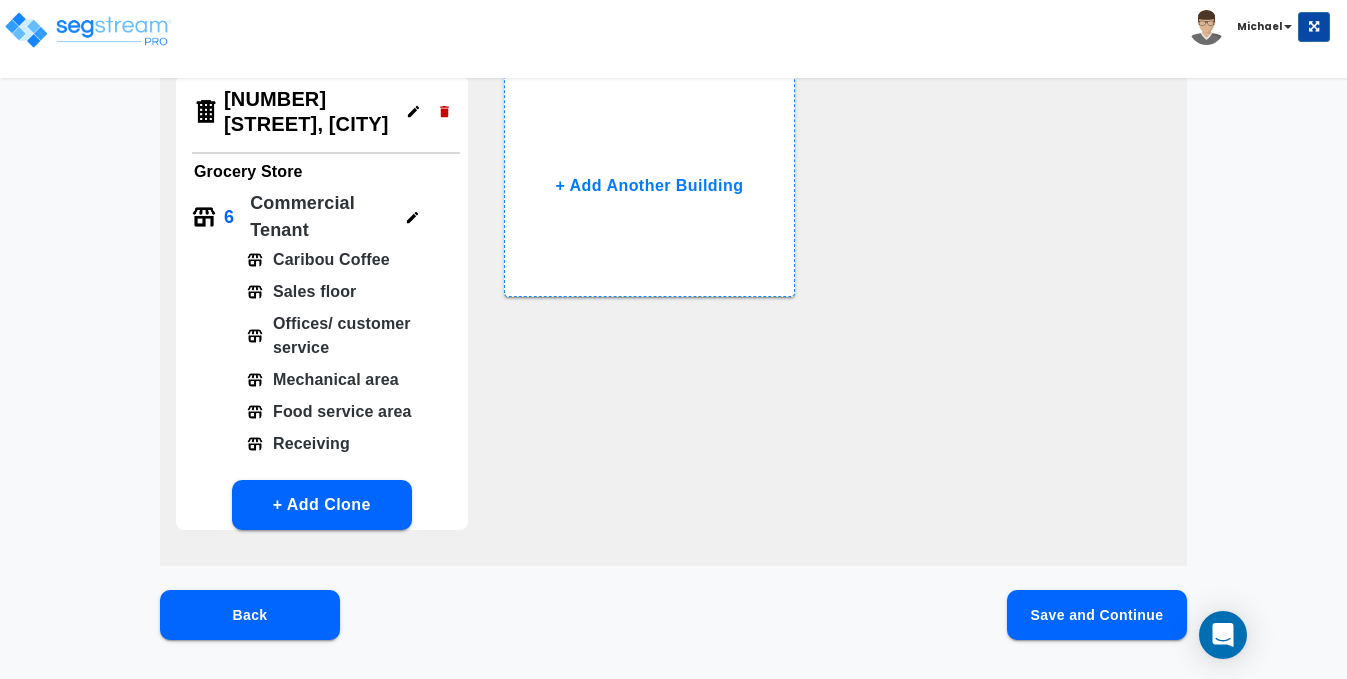 scroll, scrollTop: 168, scrollLeft: 0, axis: vertical 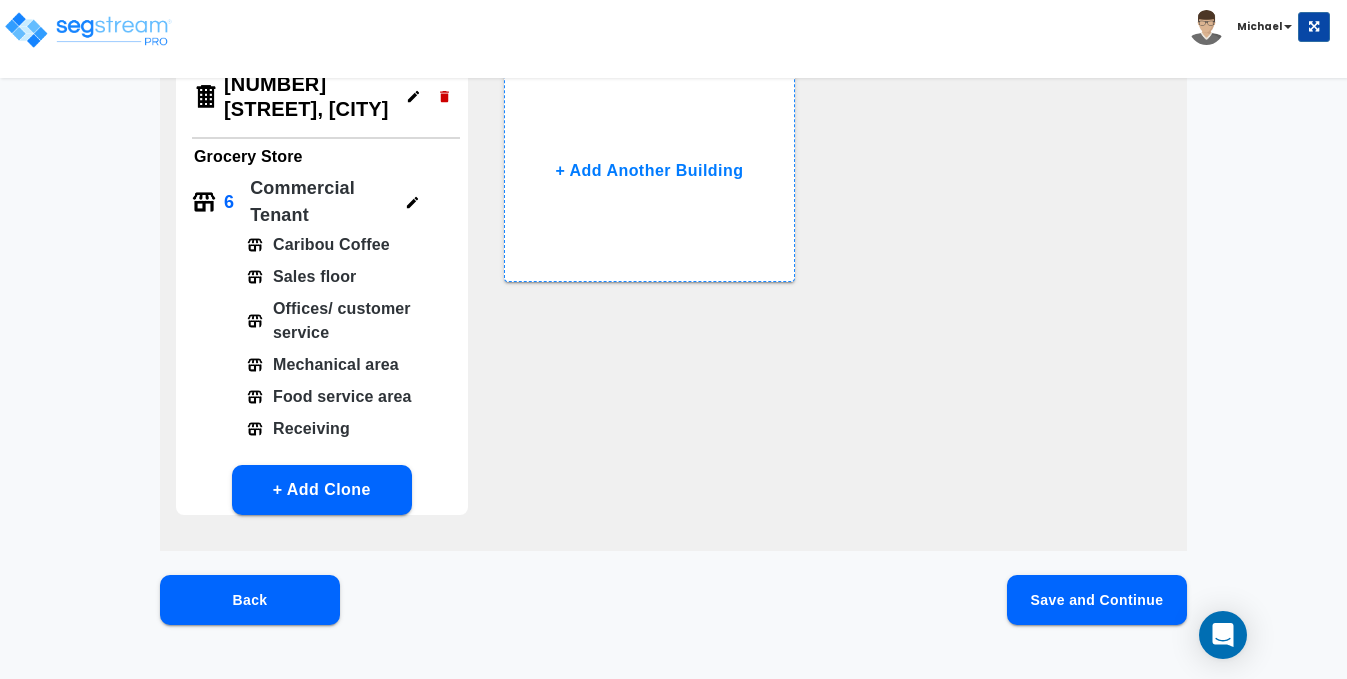 click on "Save and Continue" at bounding box center [1097, 600] 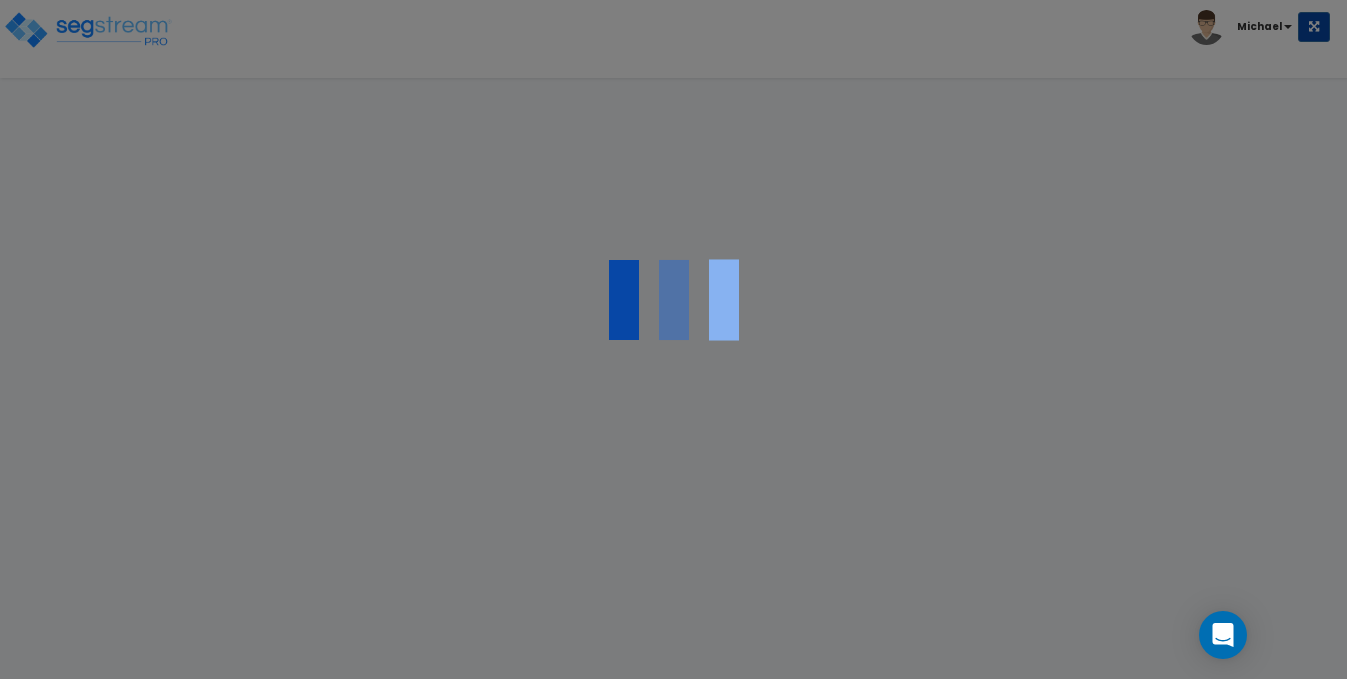 scroll, scrollTop: 0, scrollLeft: 0, axis: both 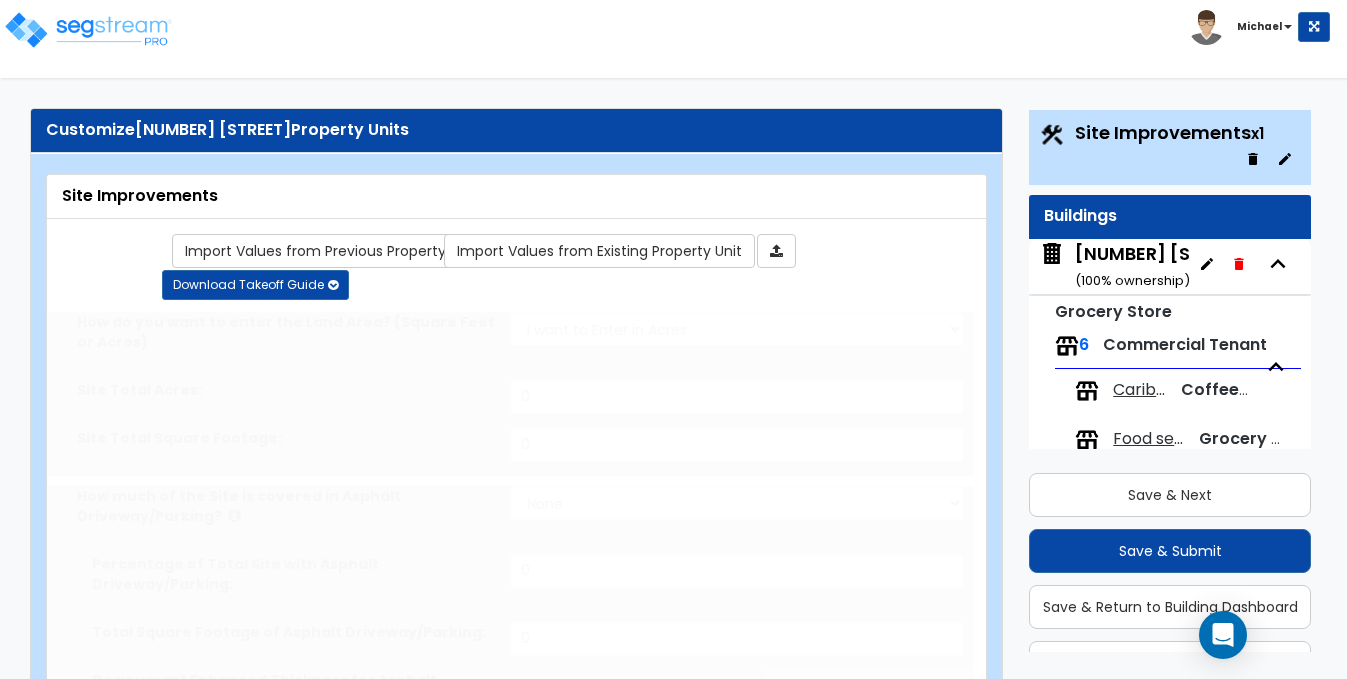 select on "2" 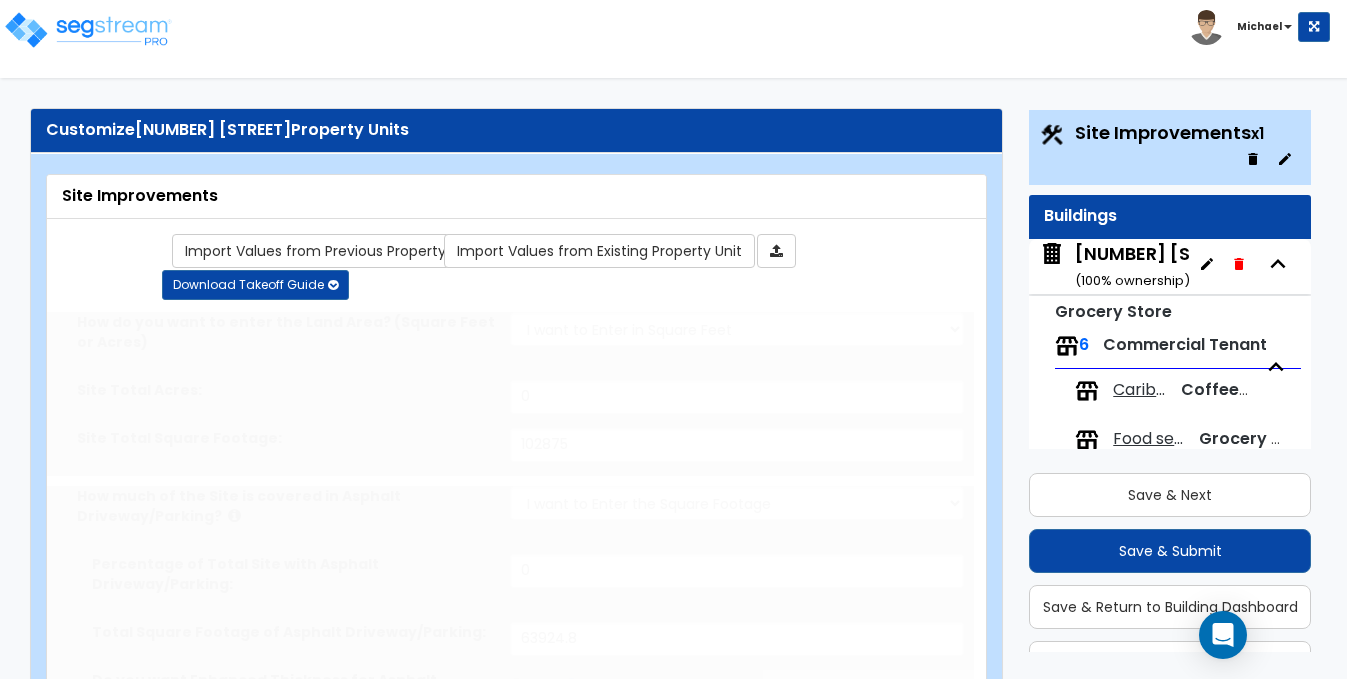 radio on "true" 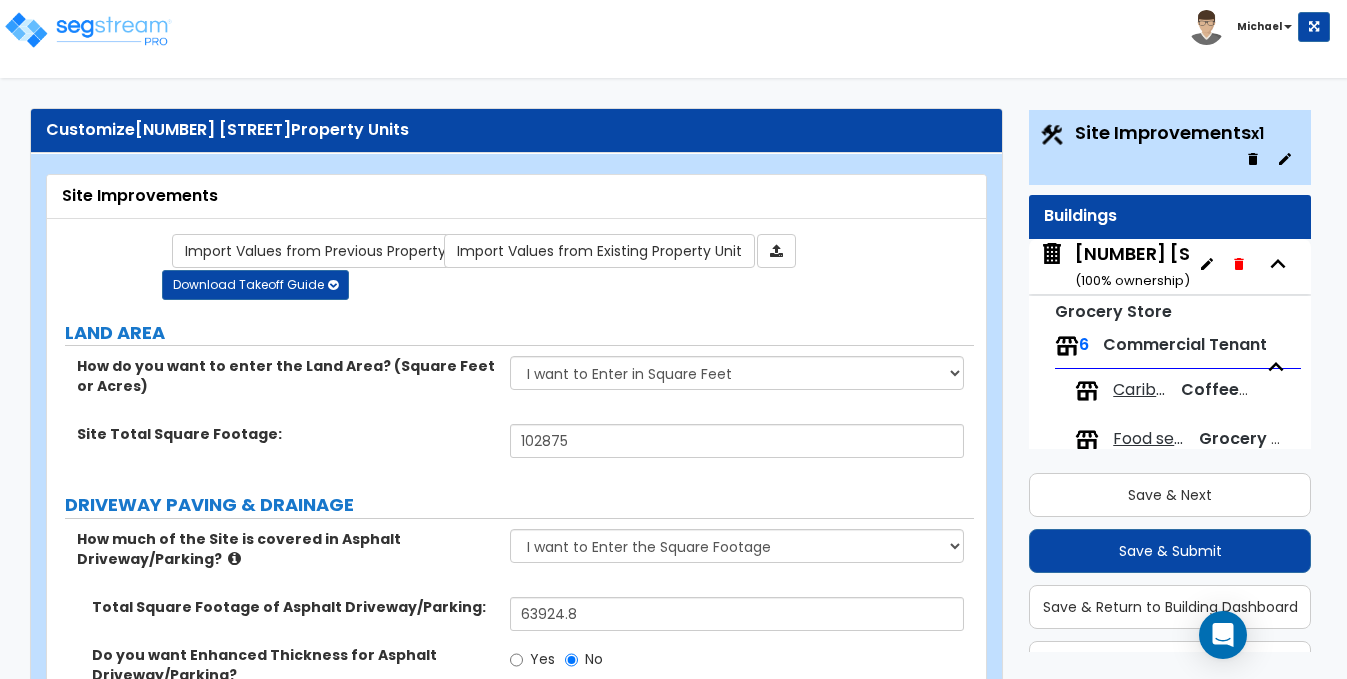 scroll, scrollTop: -1, scrollLeft: 0, axis: vertical 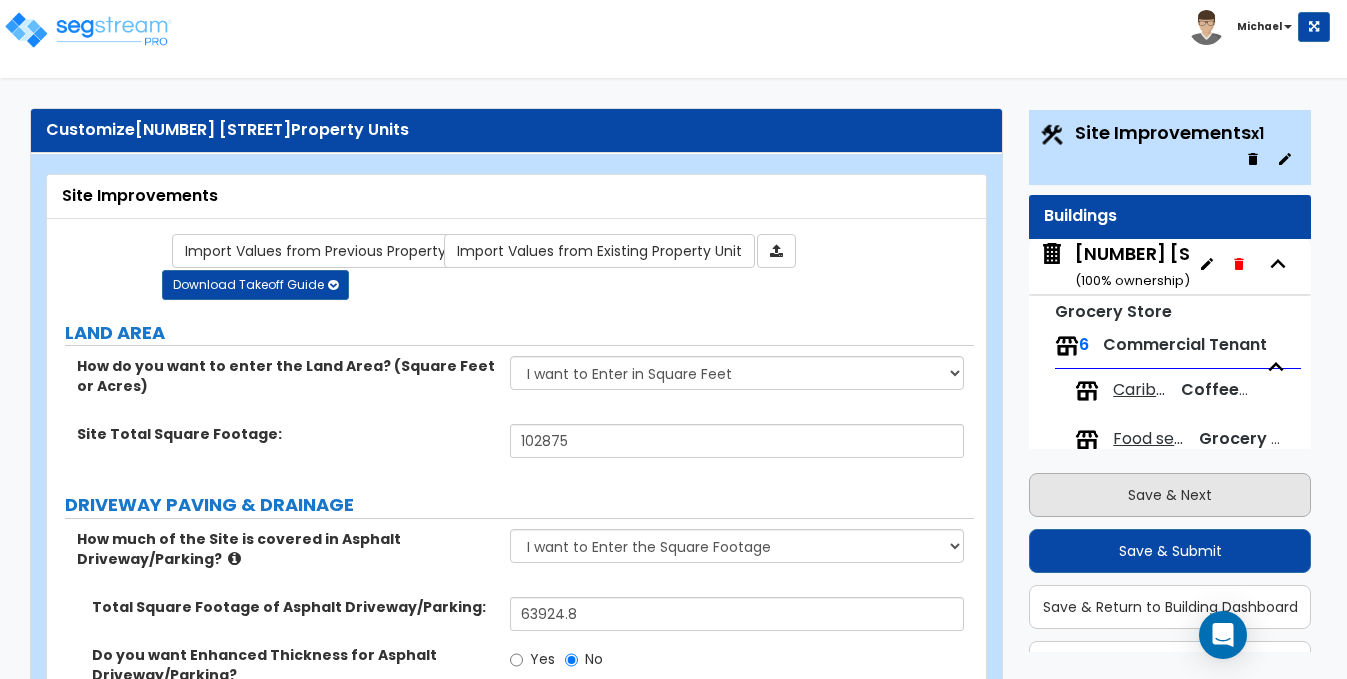 click on "Save & Next" at bounding box center [1170, 495] 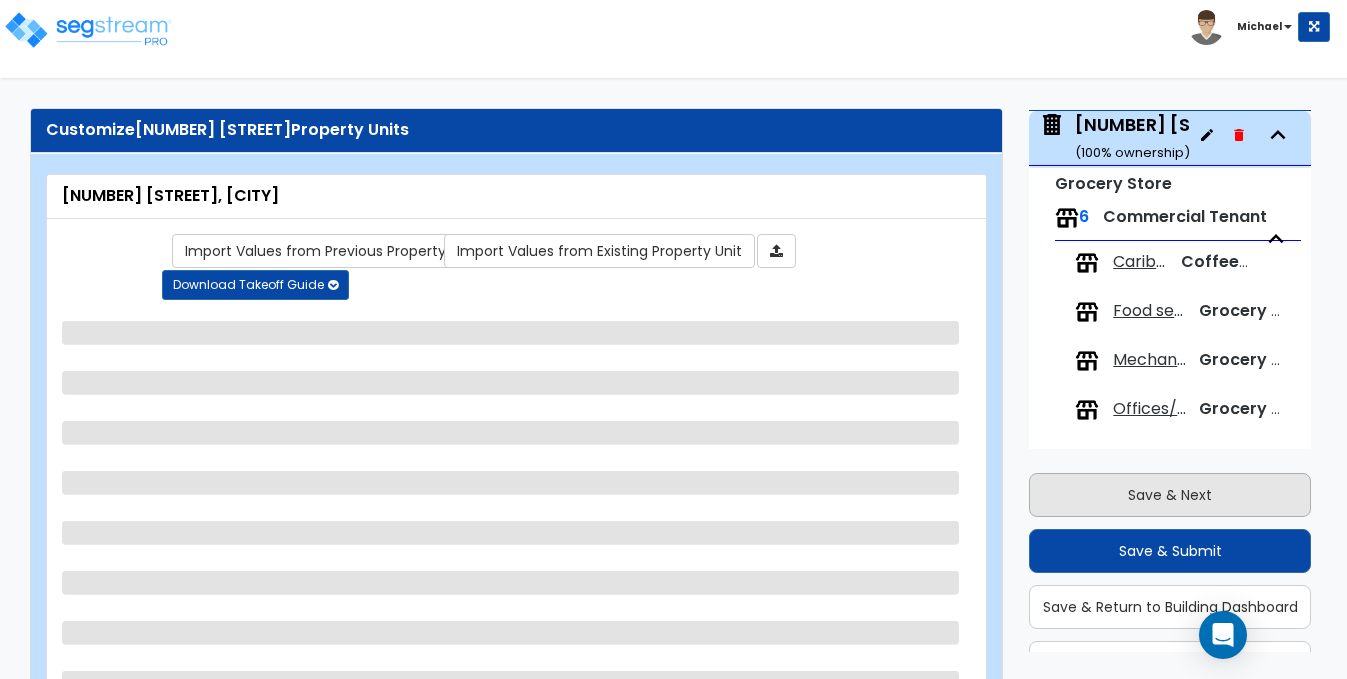 select on "8" 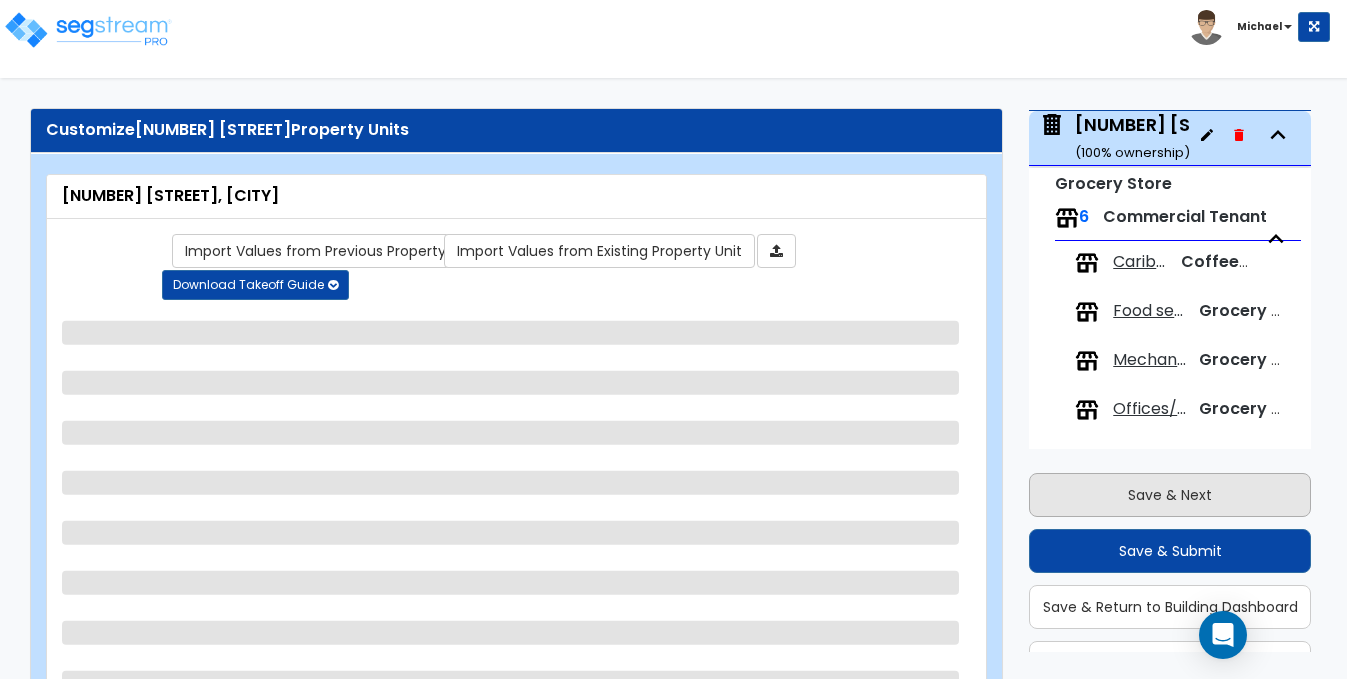 select on "2" 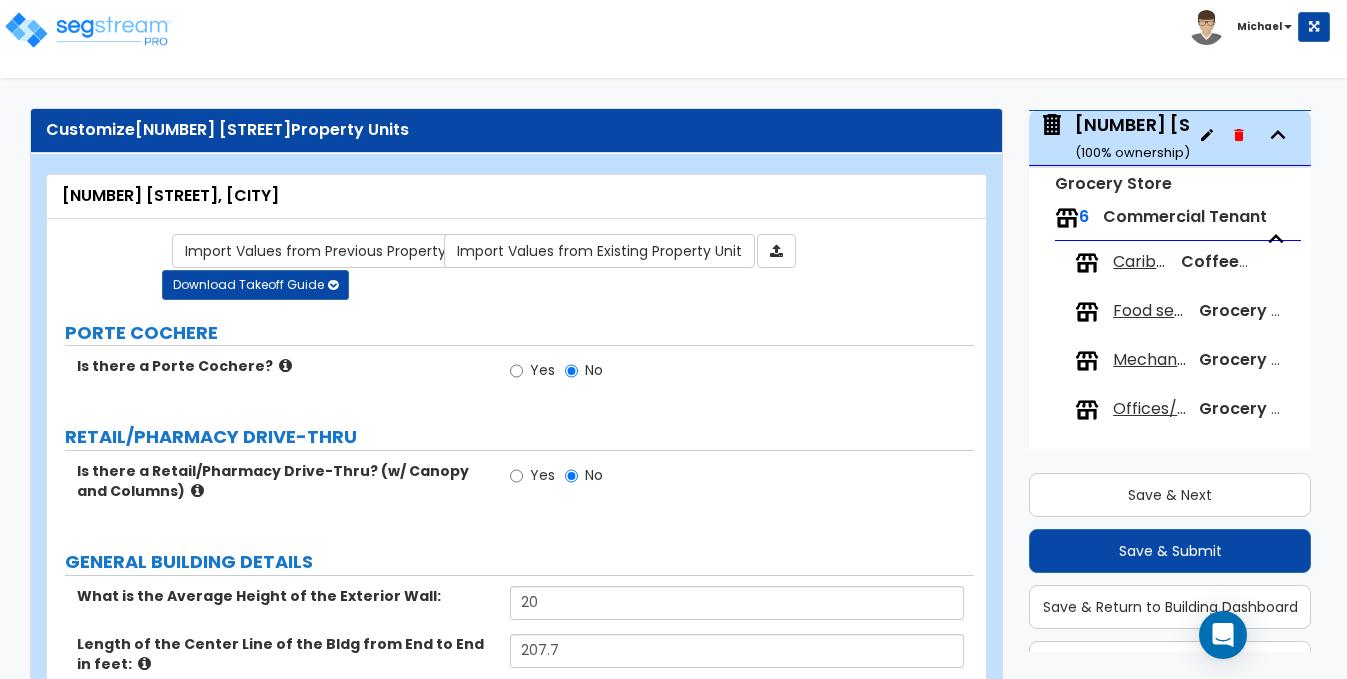 scroll, scrollTop: 0, scrollLeft: 0, axis: both 